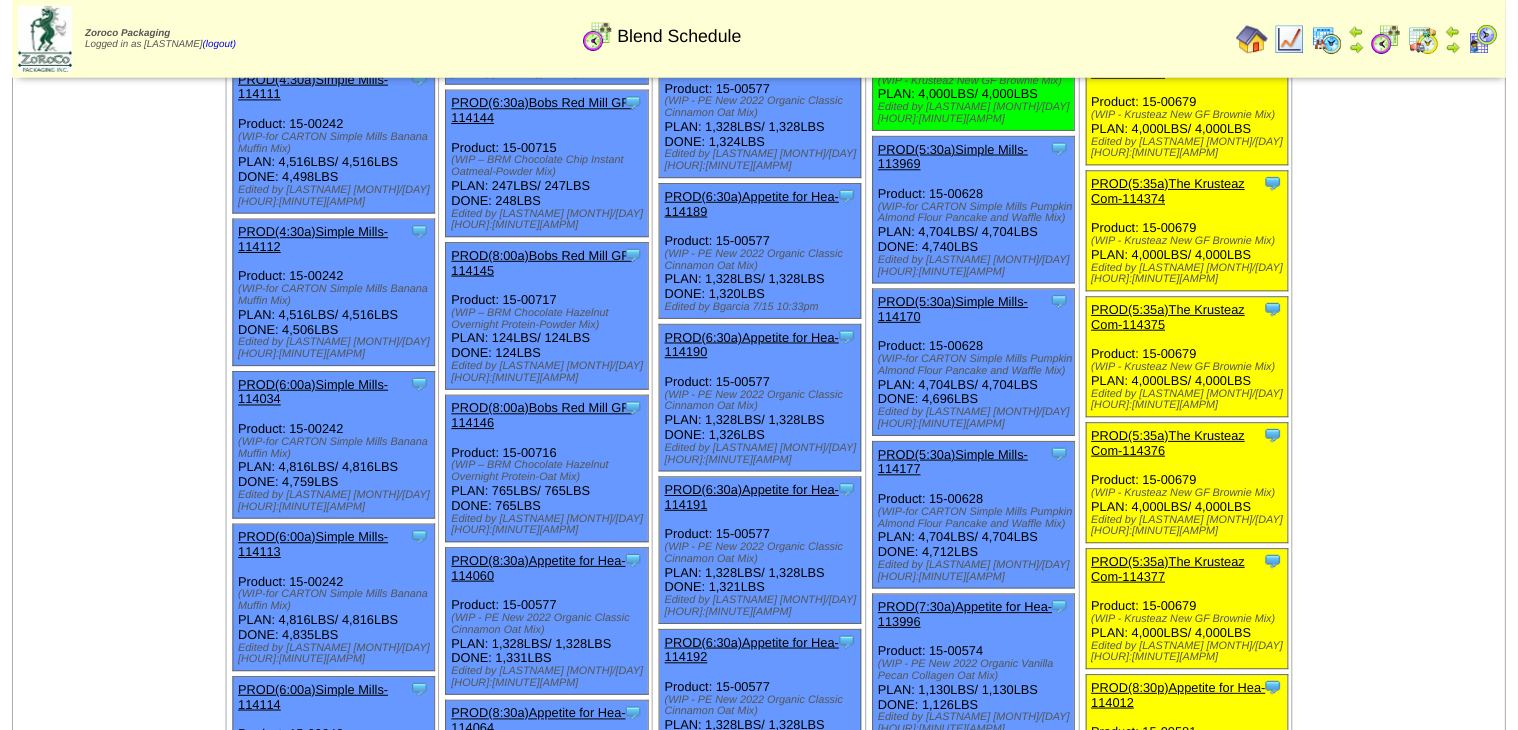 scroll, scrollTop: 1120, scrollLeft: 0, axis: vertical 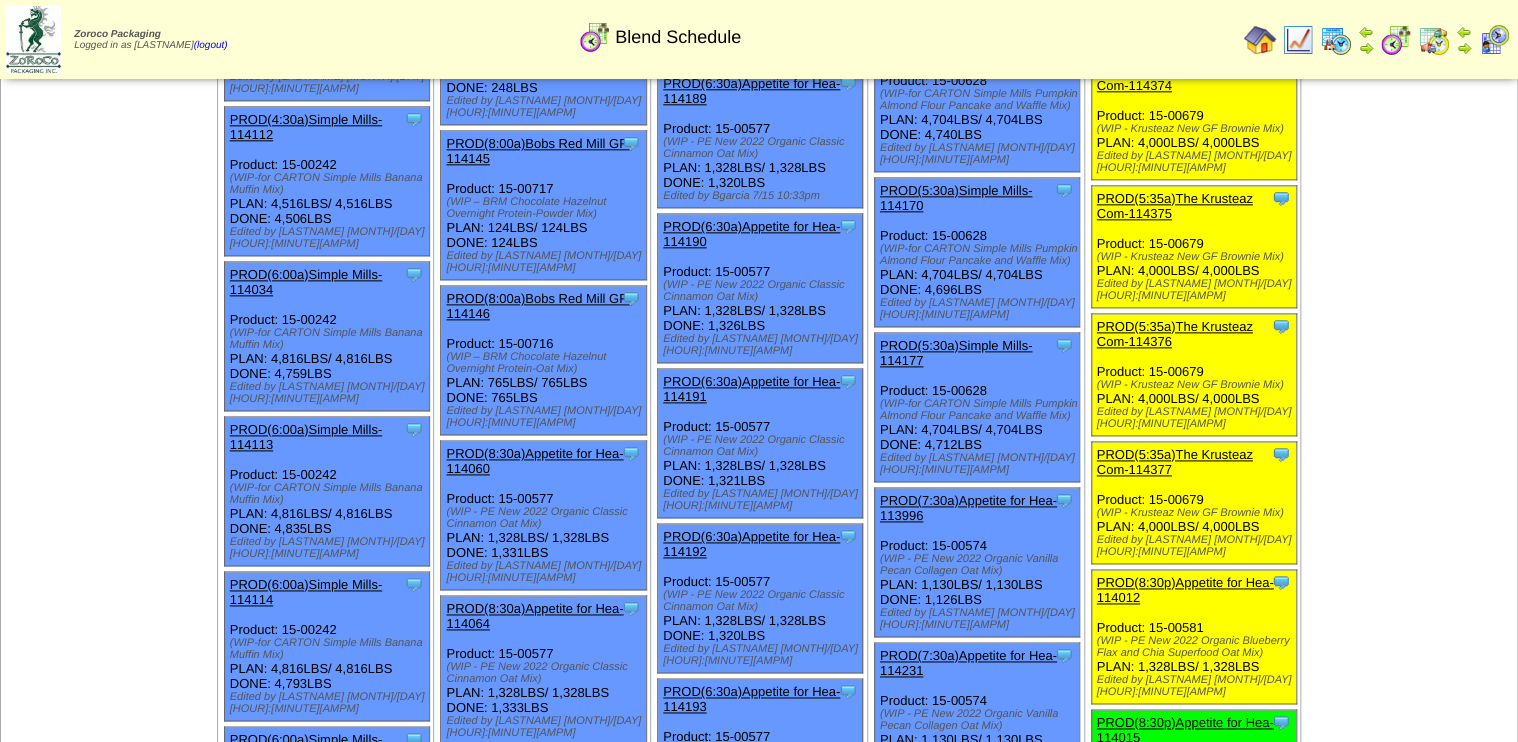click on "PROD(5:35a)The Krusteaz Com-114377" at bounding box center (1175, 462) 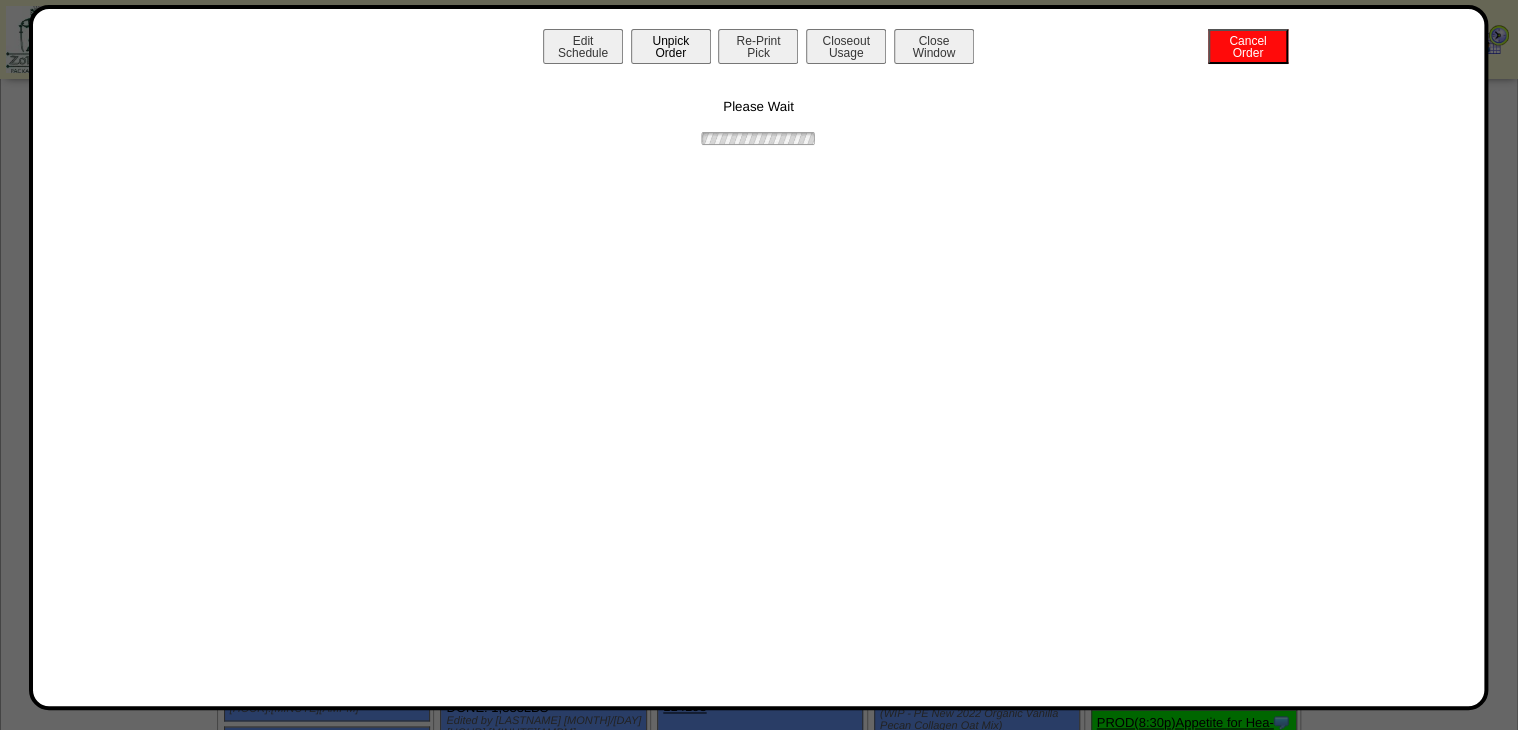 click on "Unpick Order" at bounding box center [671, 46] 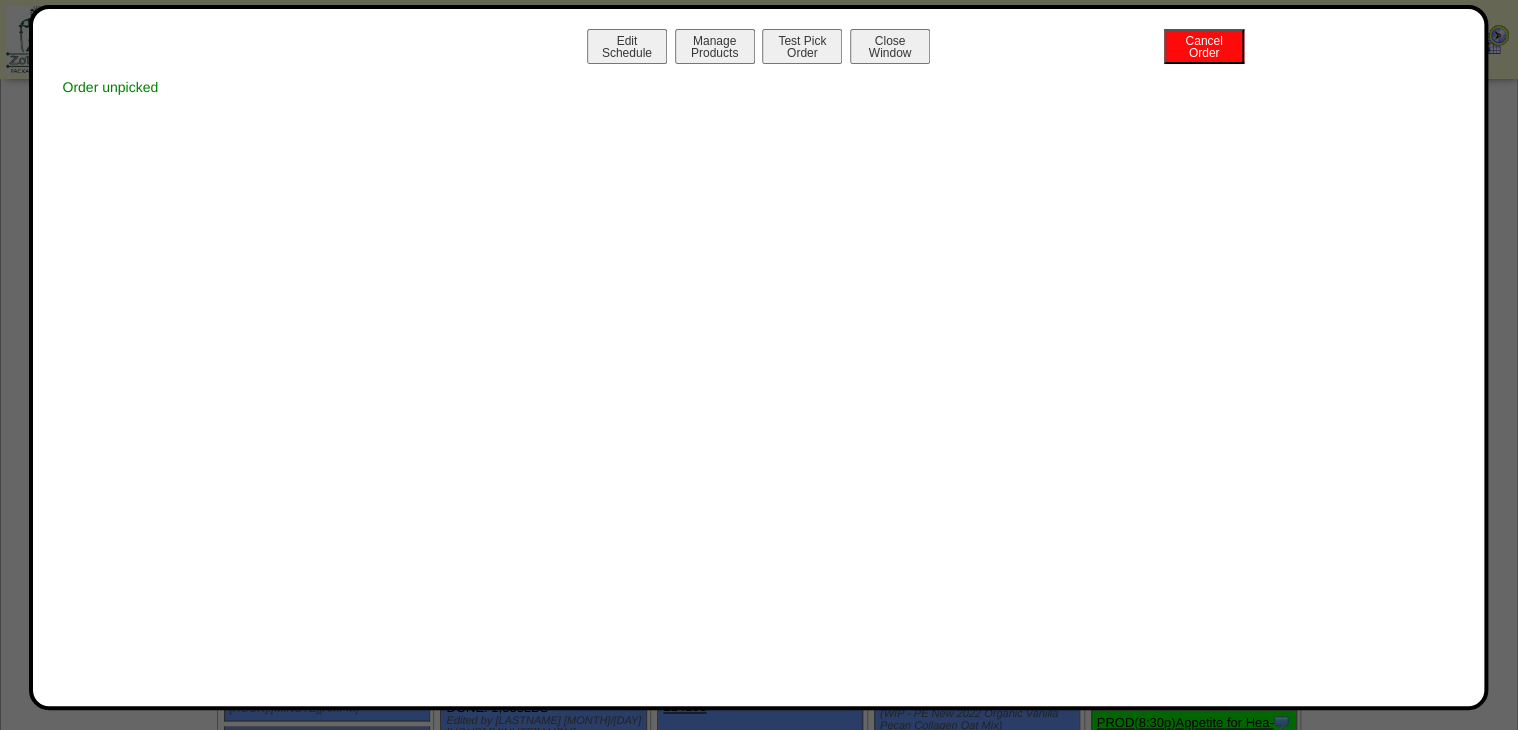 click on "Close Window" at bounding box center (890, 46) 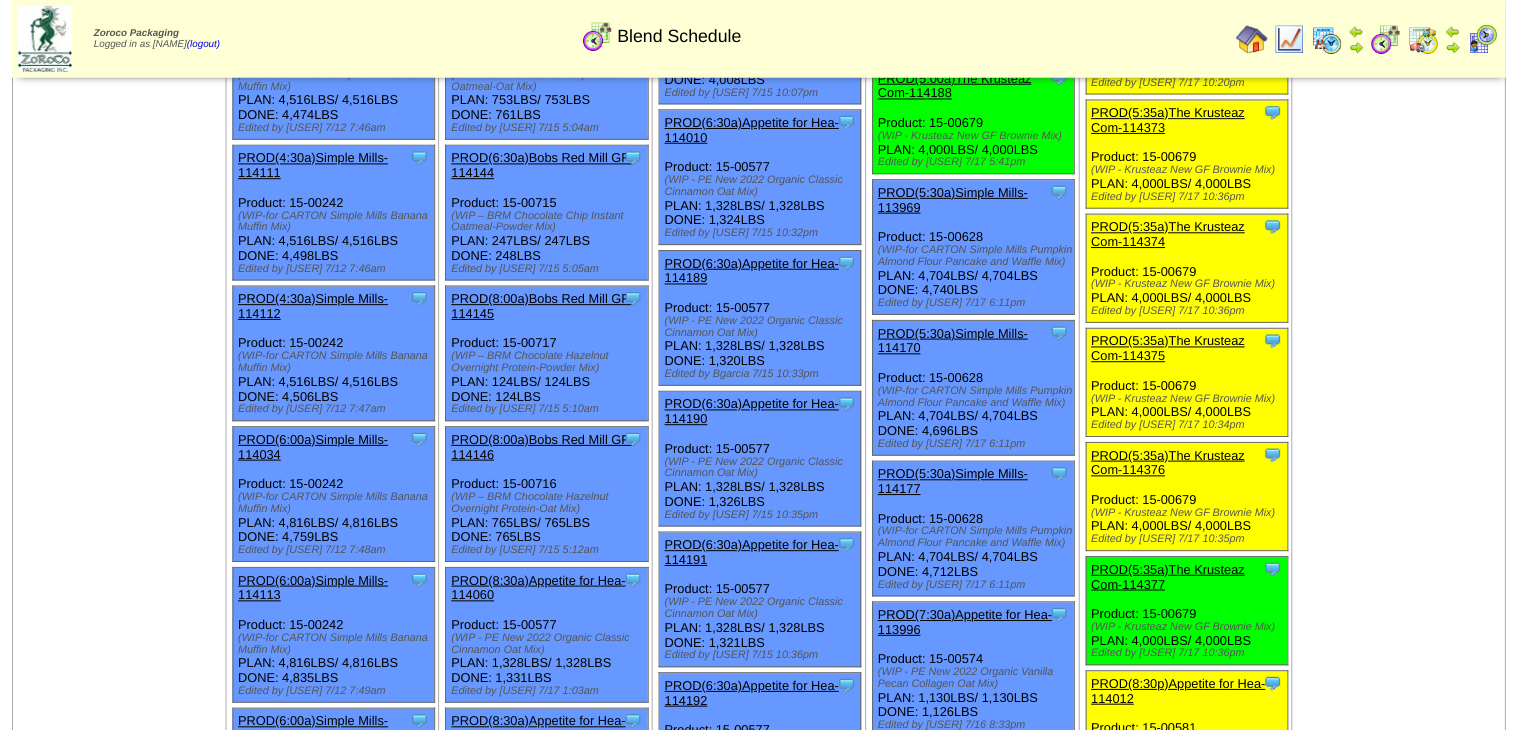 scroll, scrollTop: 880, scrollLeft: 0, axis: vertical 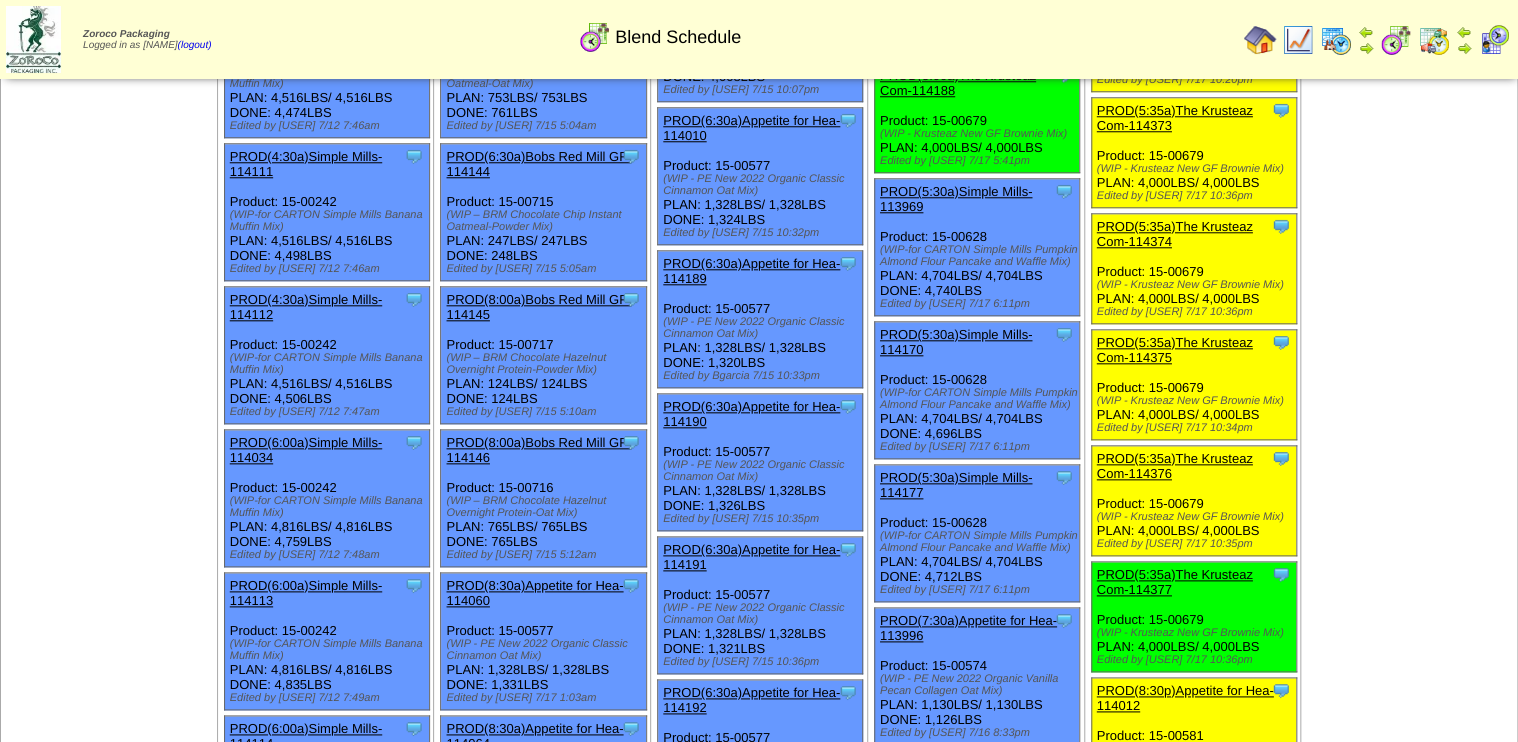 click on "PROD(5:35a)The Krusteaz Com-114376" at bounding box center [1175, 466] 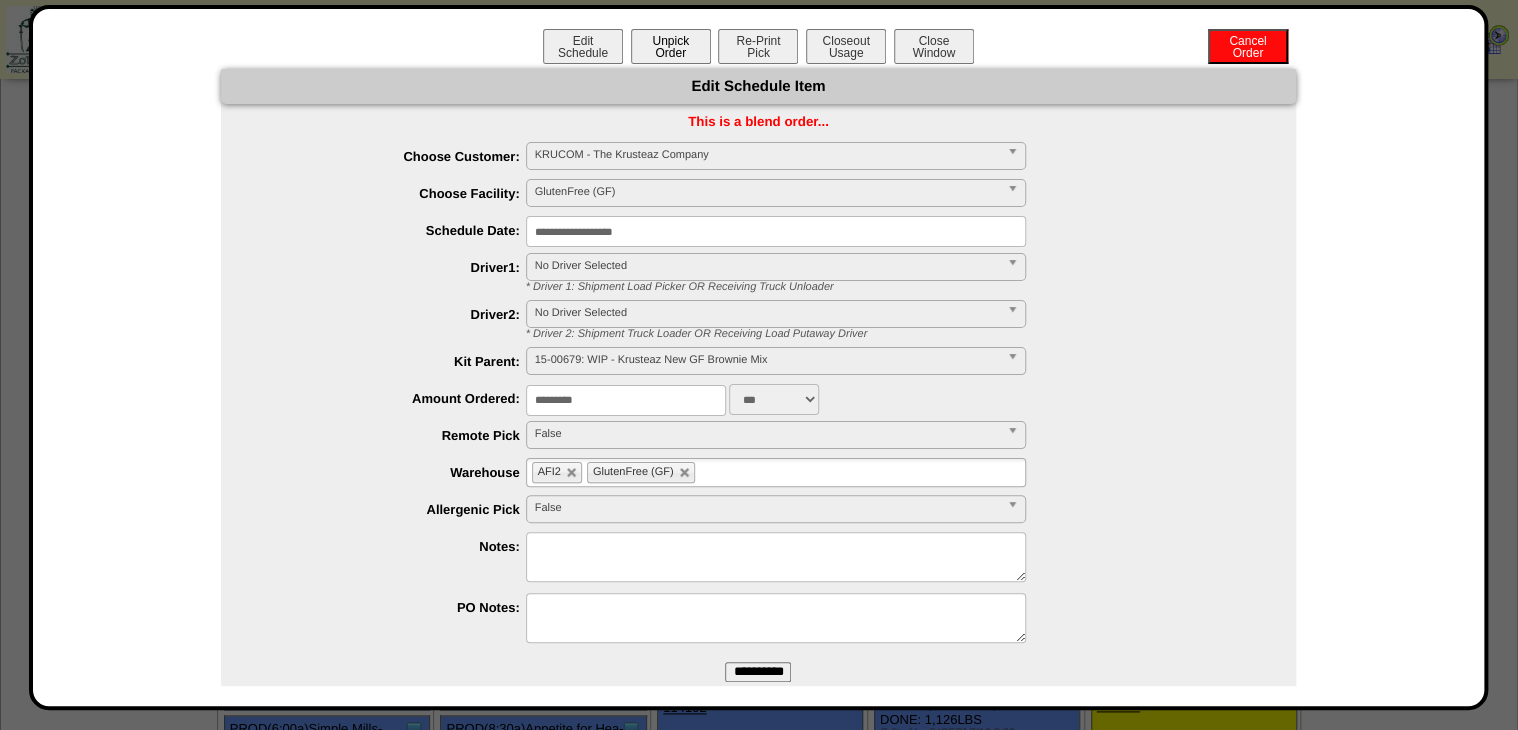 click on "Unpick Order" at bounding box center [671, 46] 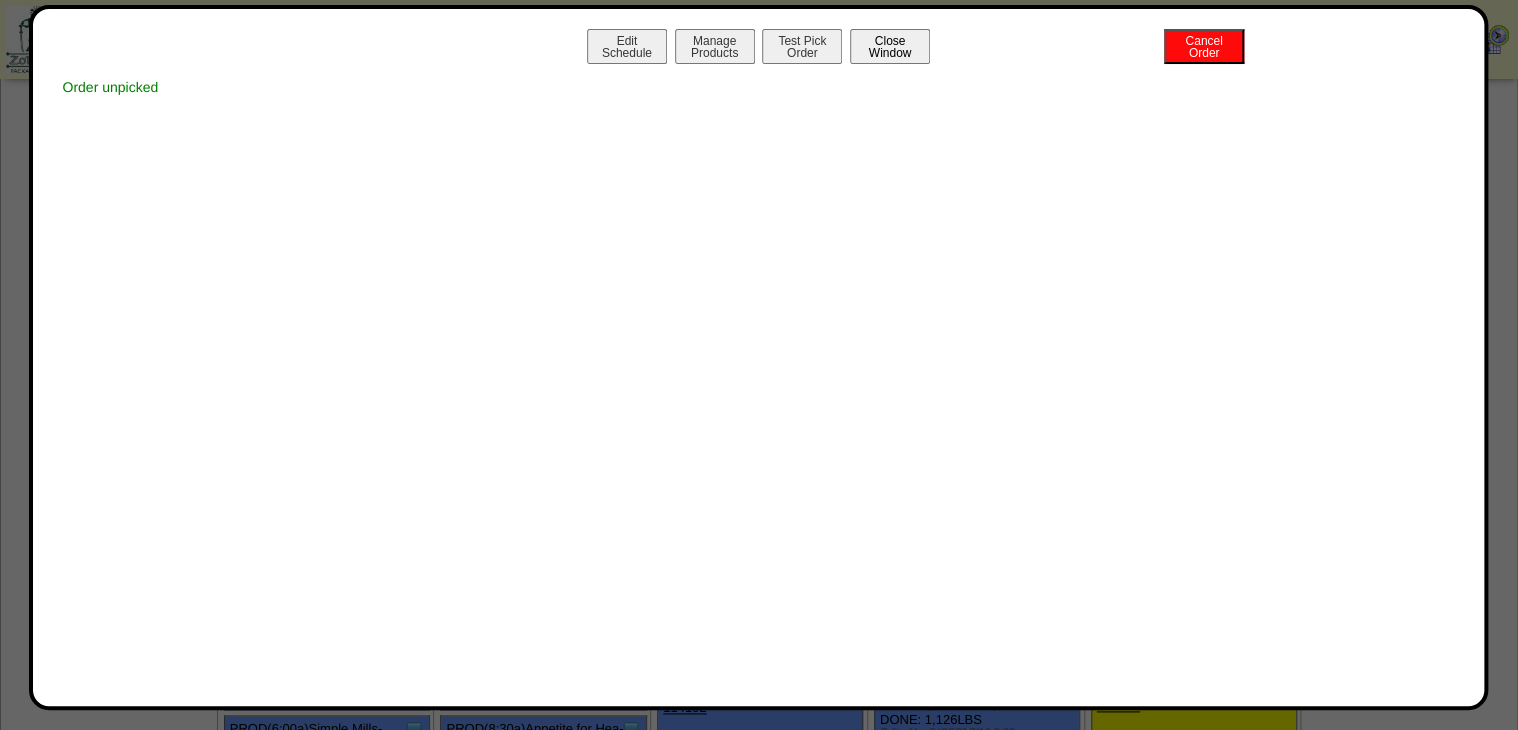 click on "Close Window" at bounding box center [890, 46] 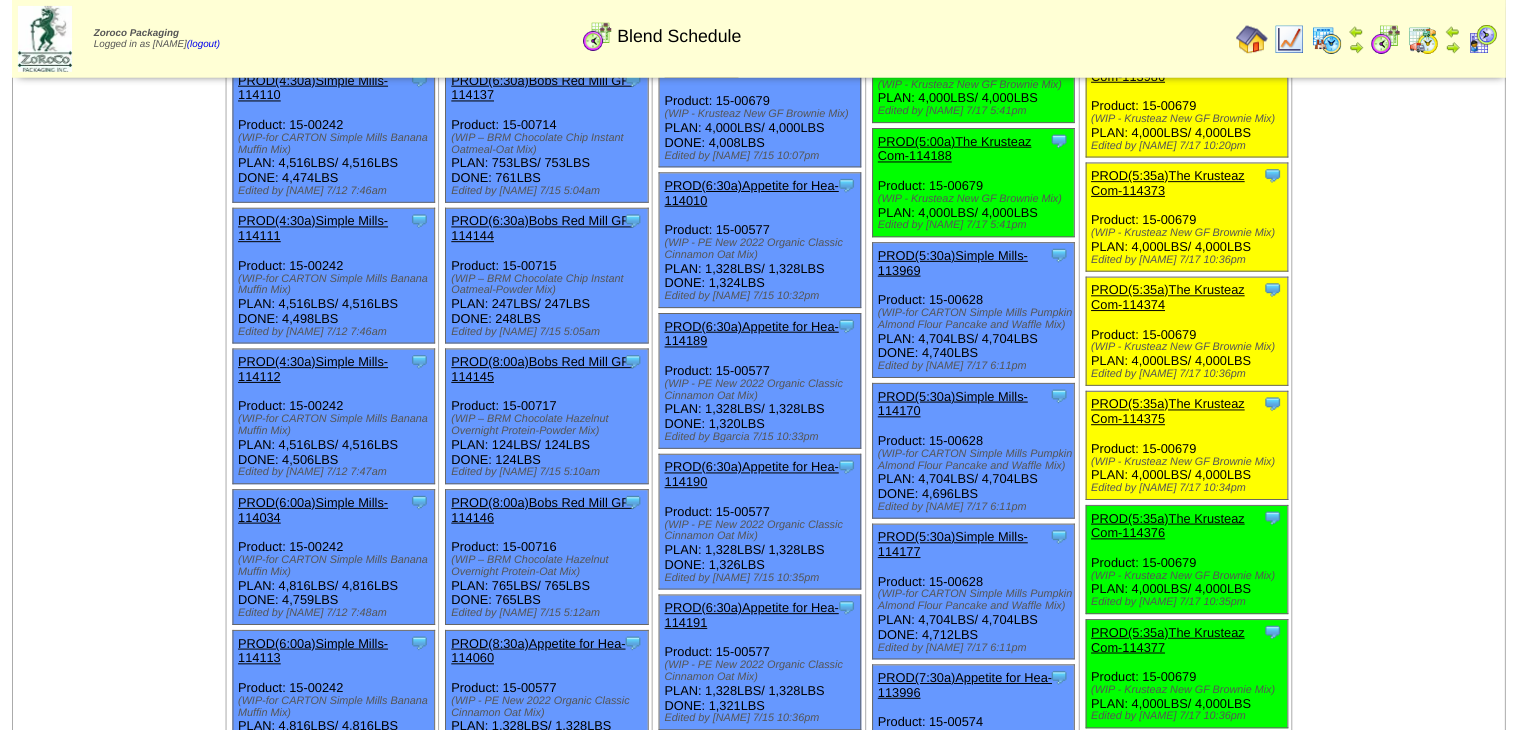 scroll, scrollTop: 880, scrollLeft: 0, axis: vertical 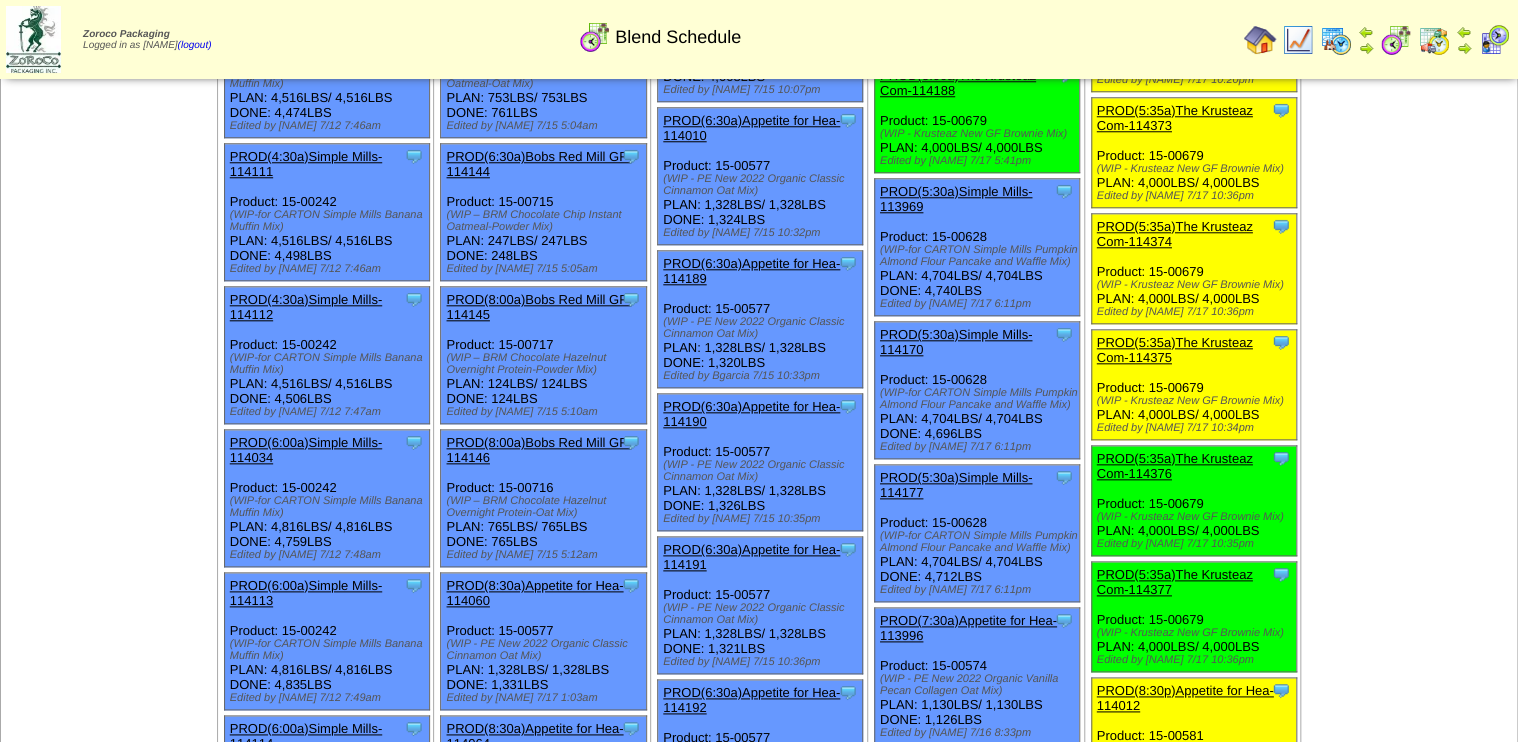 click on "PROD(5:35a)The Krusteaz Com-114375" at bounding box center (1175, 350) 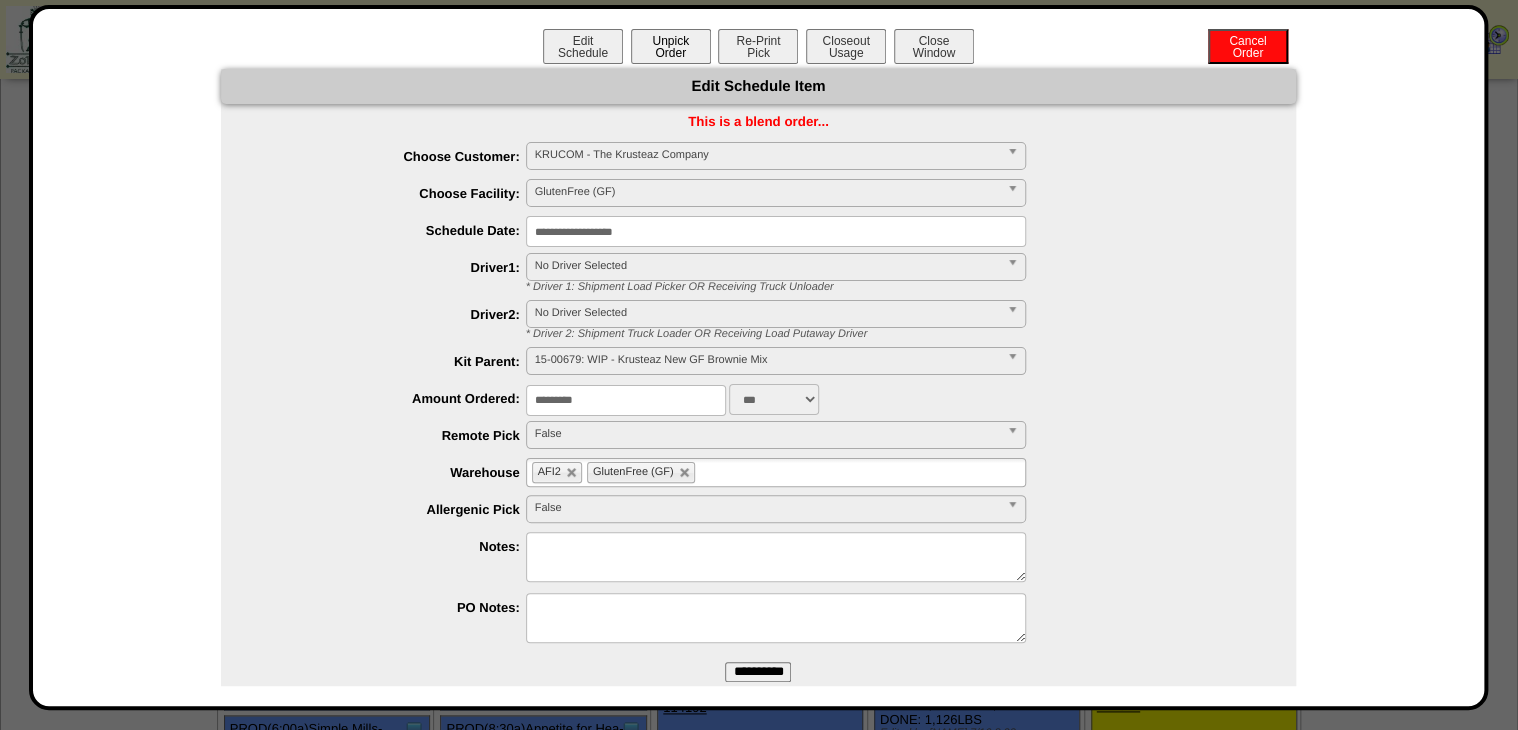 click on "Unpick Order" at bounding box center [671, 46] 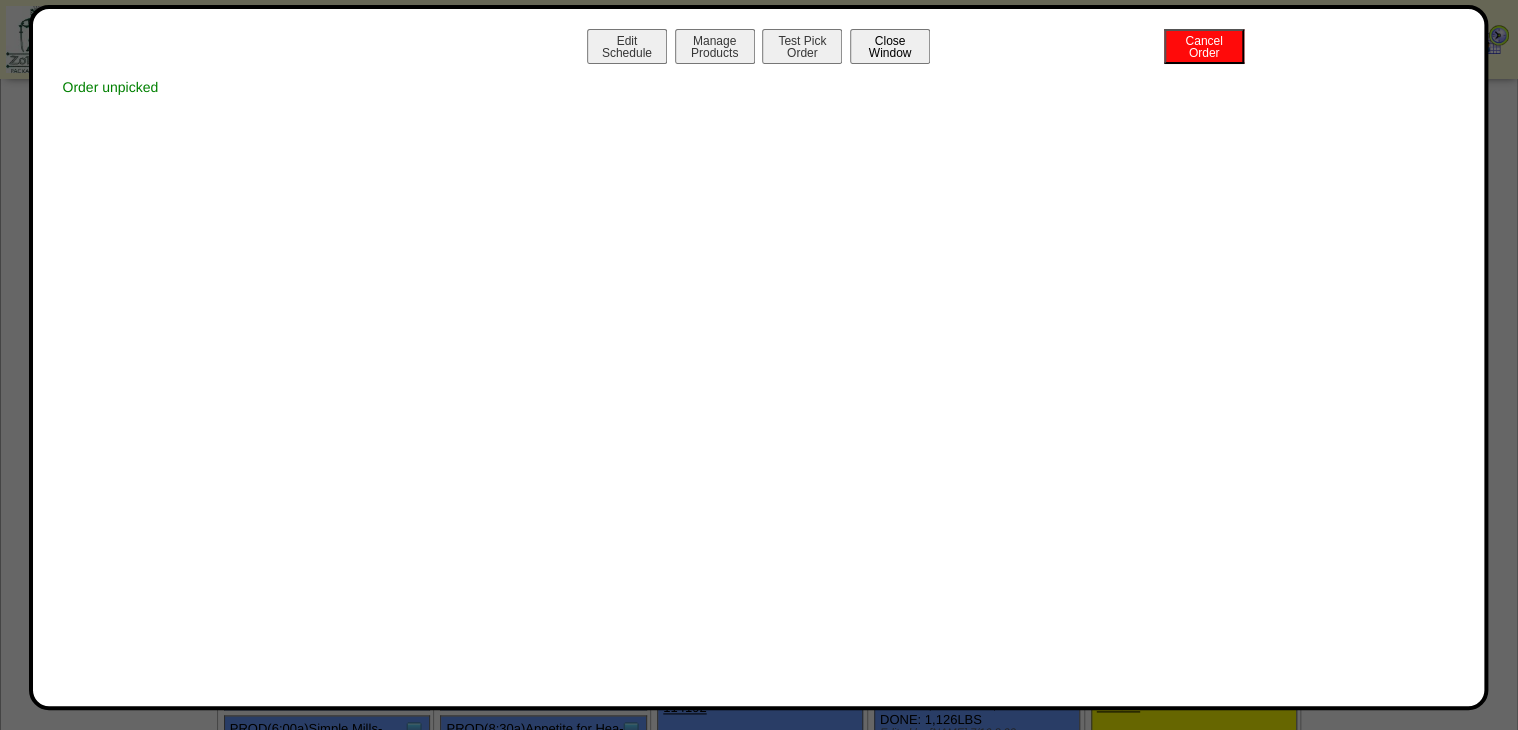 click on "Close Window" at bounding box center (890, 46) 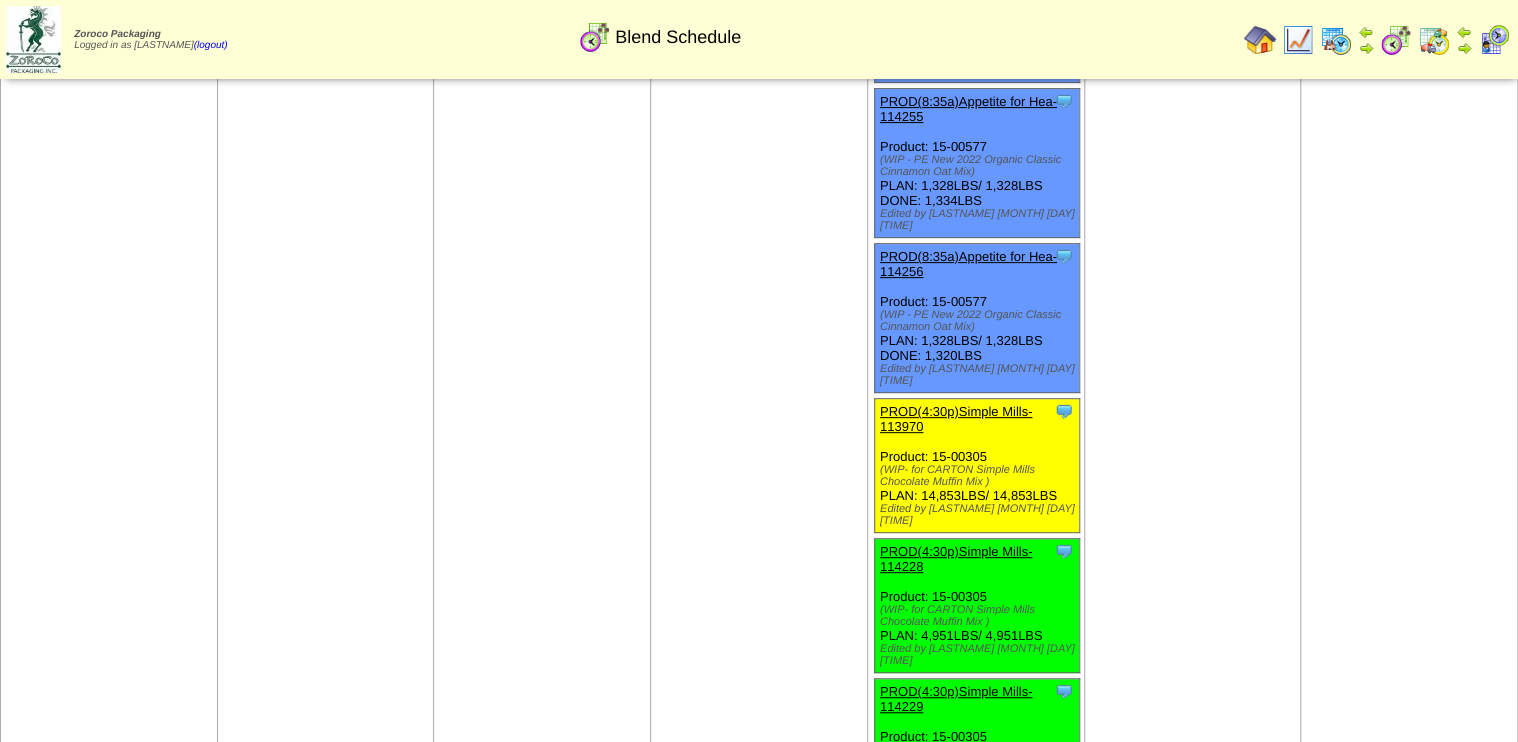 scroll, scrollTop: 4000, scrollLeft: 0, axis: vertical 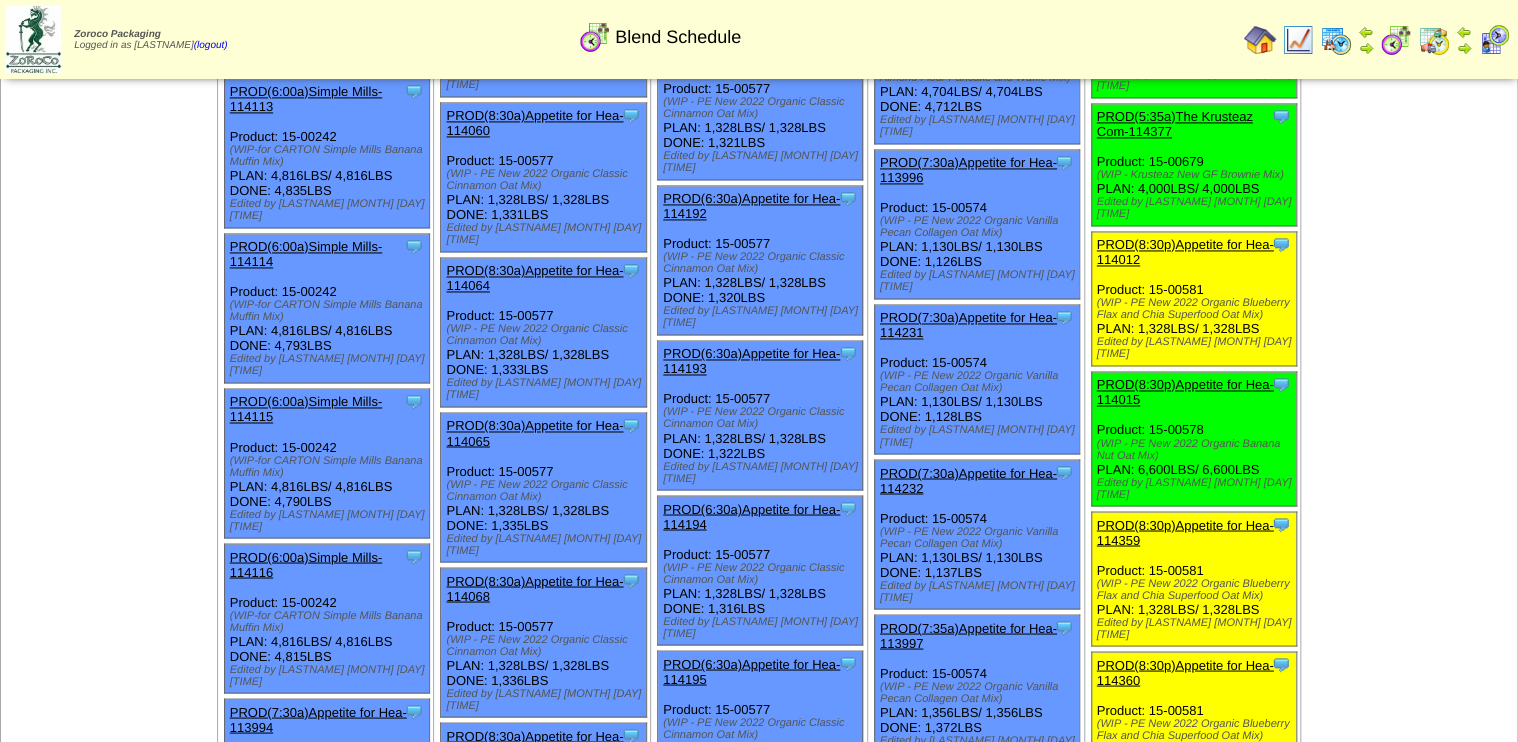 click on "PROD(8:30p)Appetite for Hea-114015" at bounding box center (1185, 392) 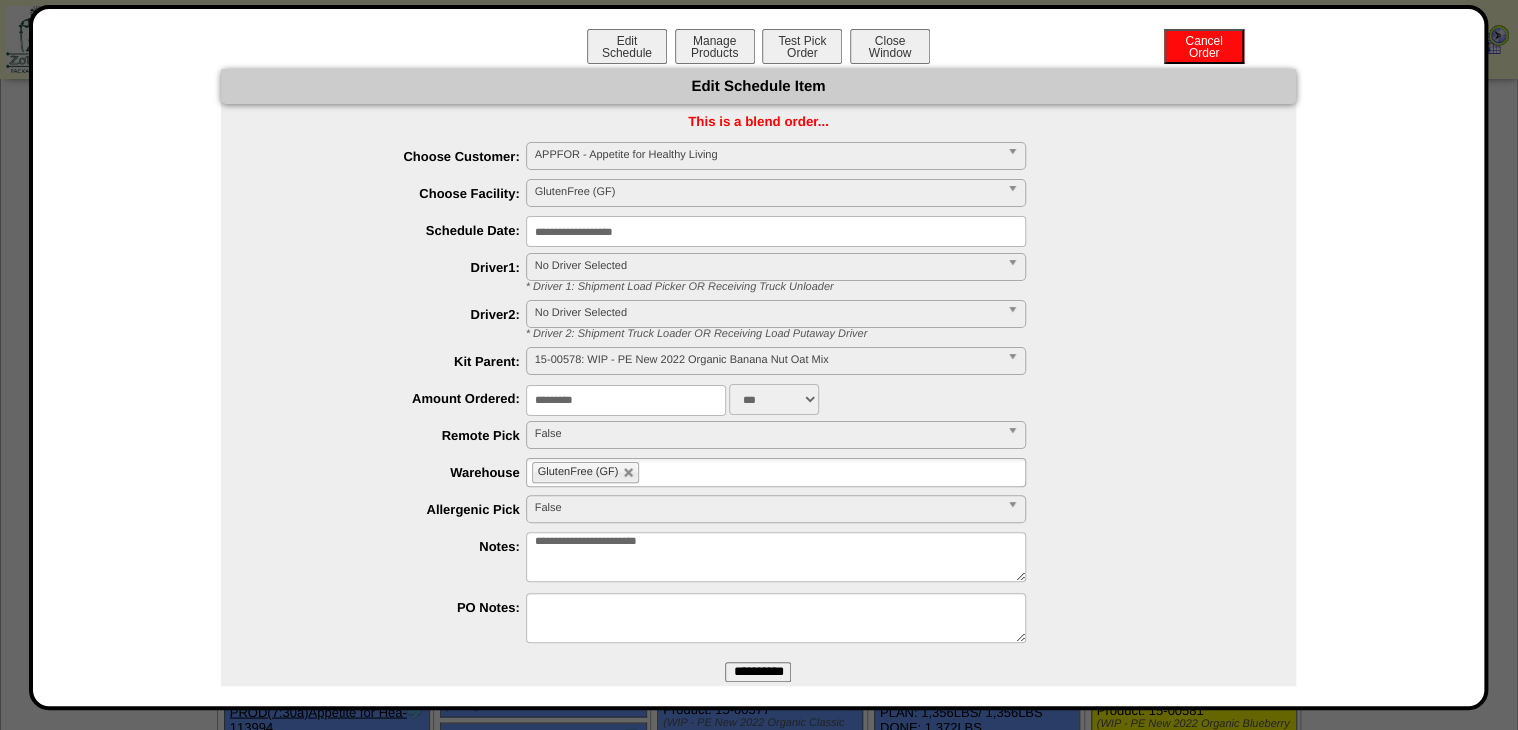 click on "**********" at bounding box center (776, 231) 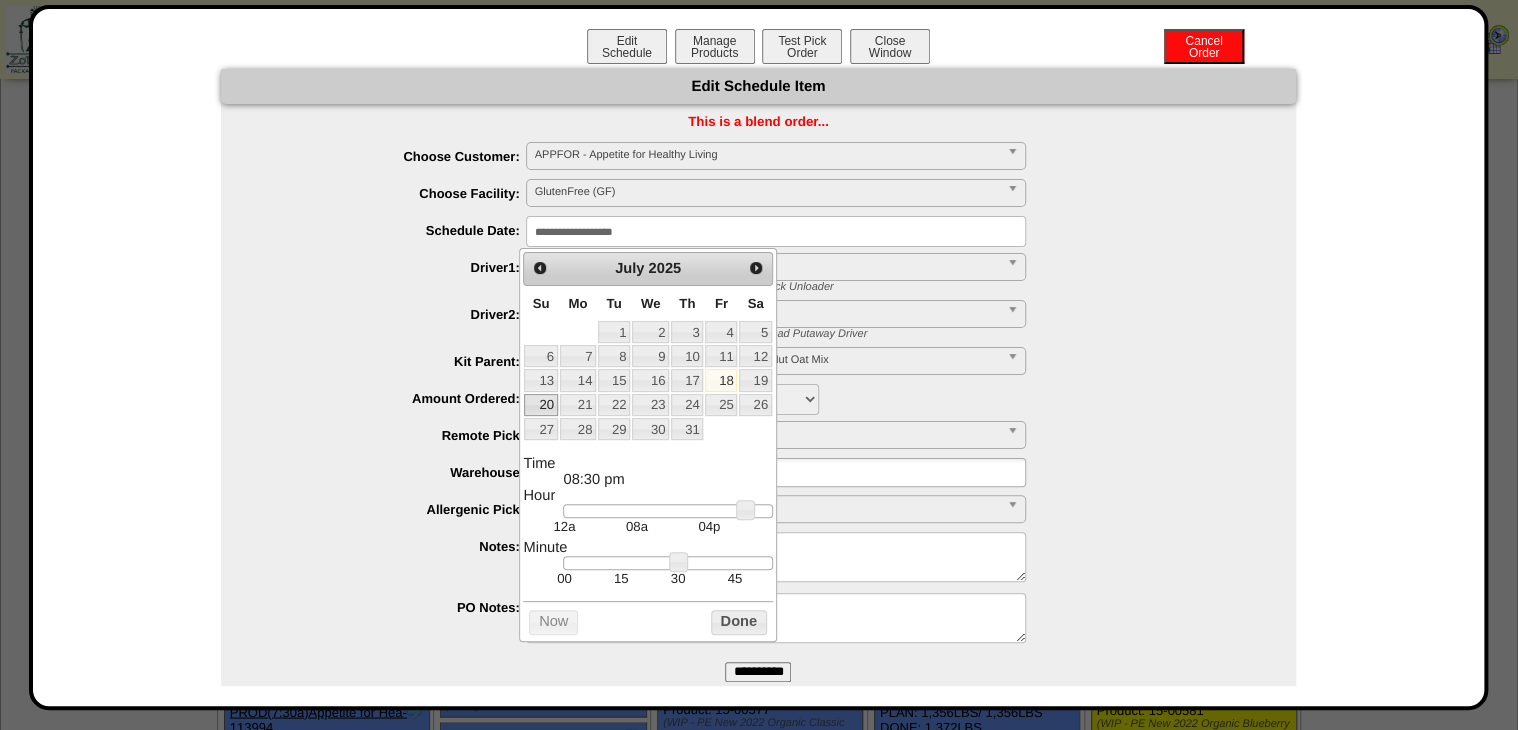 click on "20" at bounding box center (540, 405) 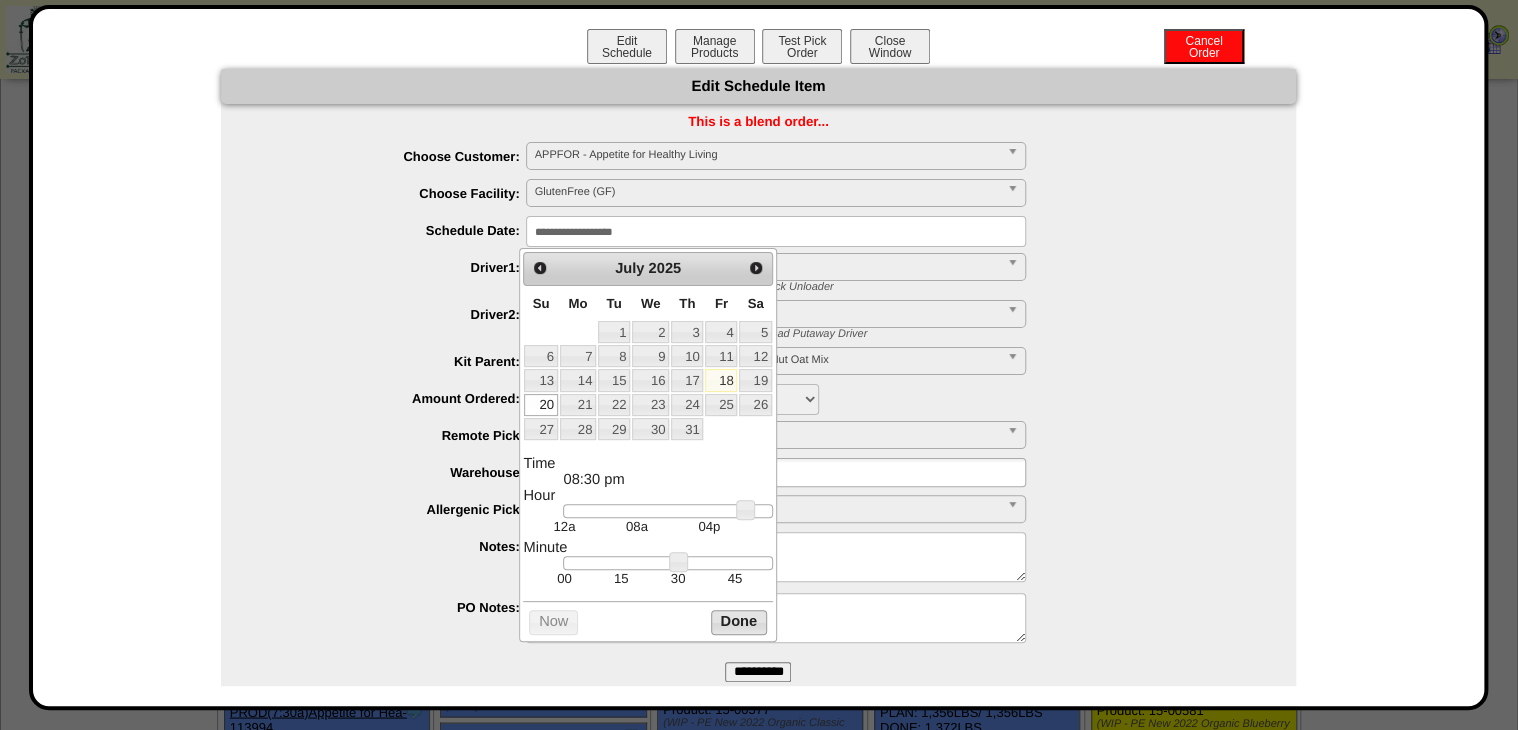 drag, startPoint x: 726, startPoint y: 623, endPoint x: 728, endPoint y: 633, distance: 10.198039 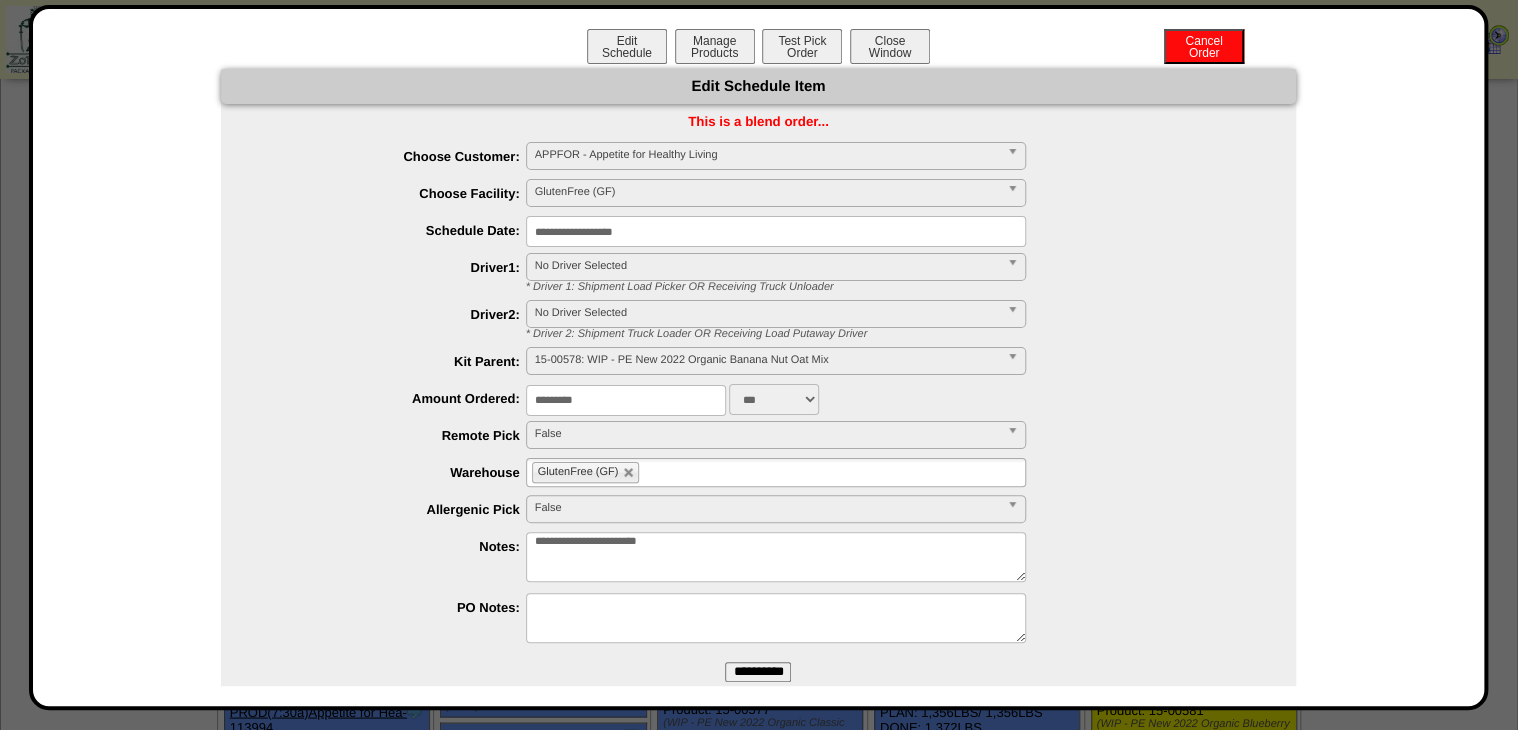 click on "**********" at bounding box center [758, 672] 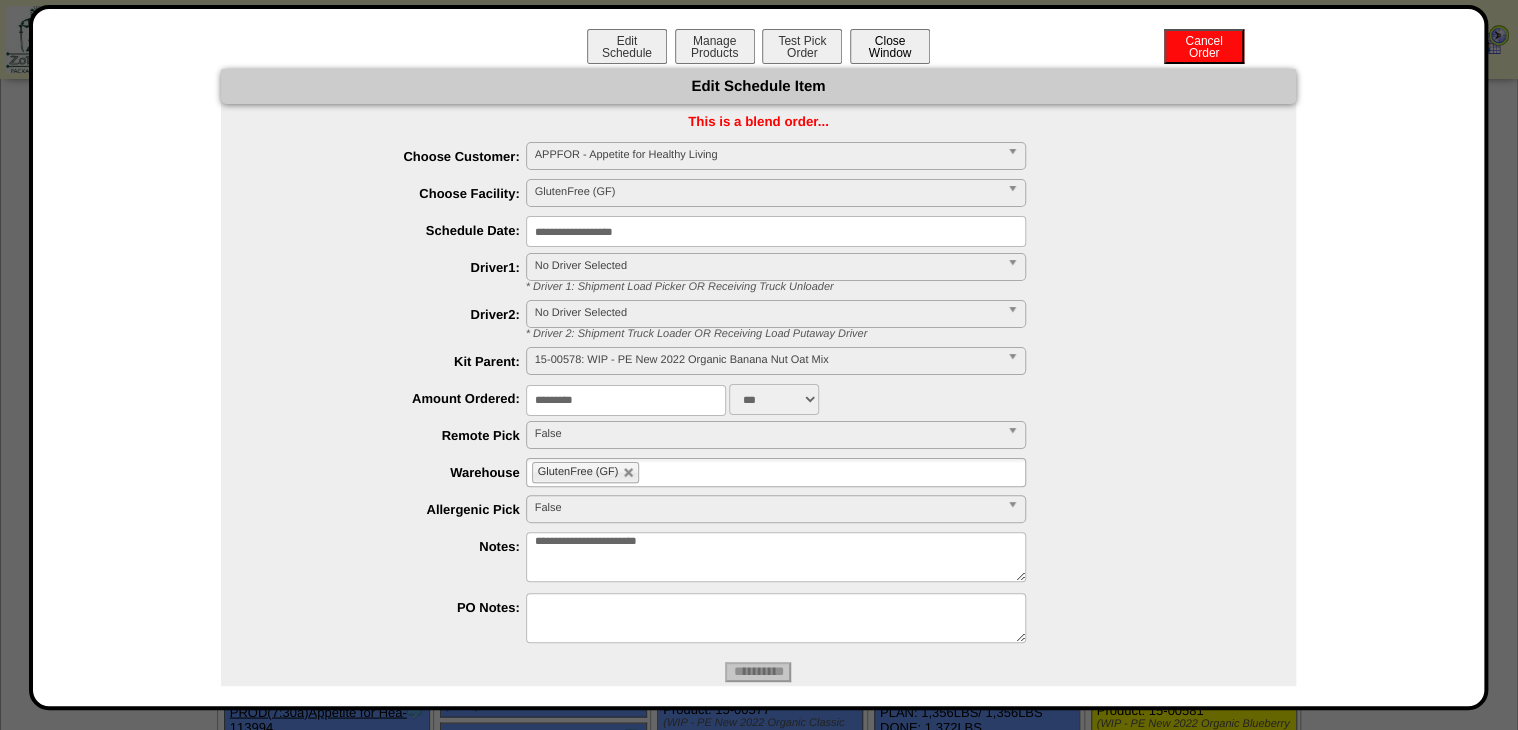 click on "Close Window" at bounding box center [890, 46] 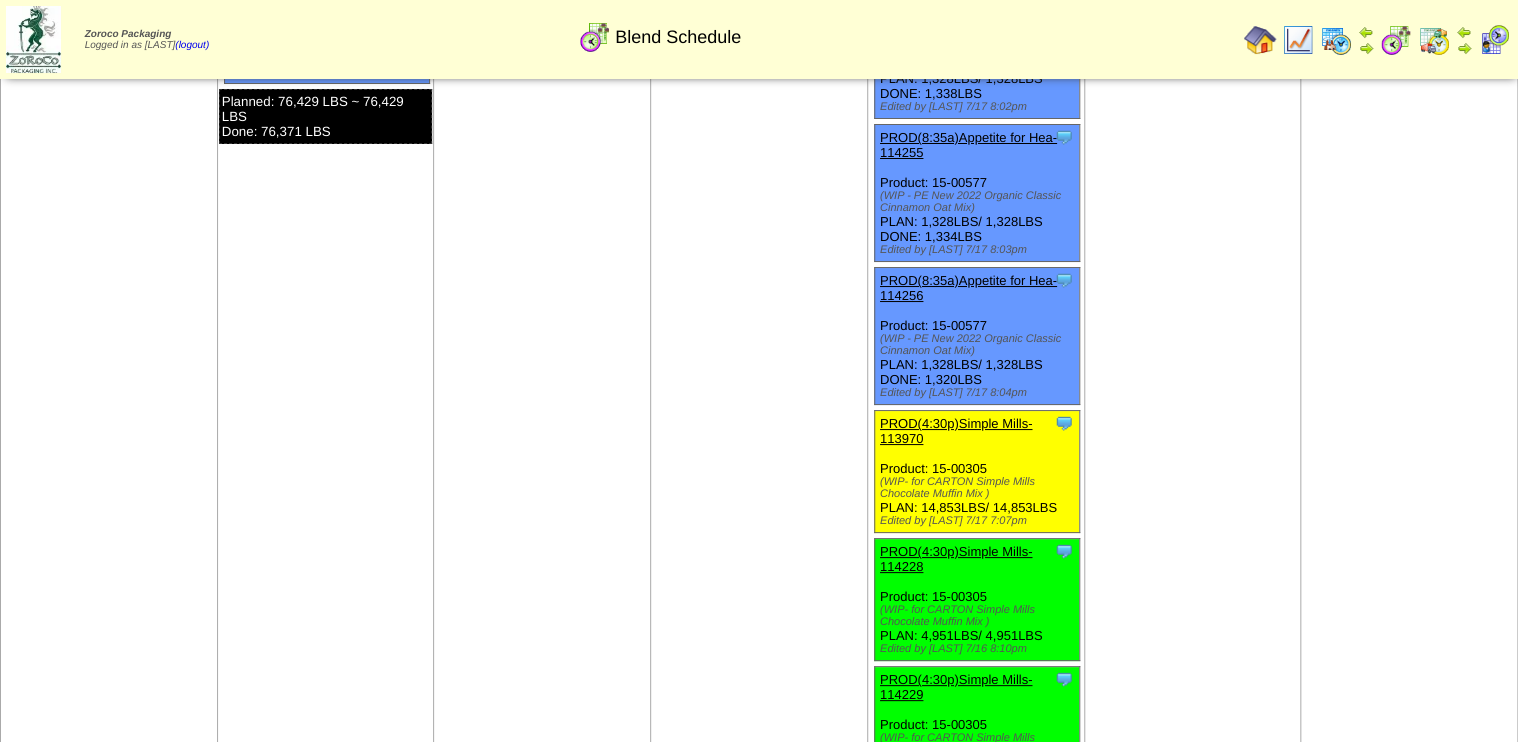 scroll, scrollTop: 3760, scrollLeft: 0, axis: vertical 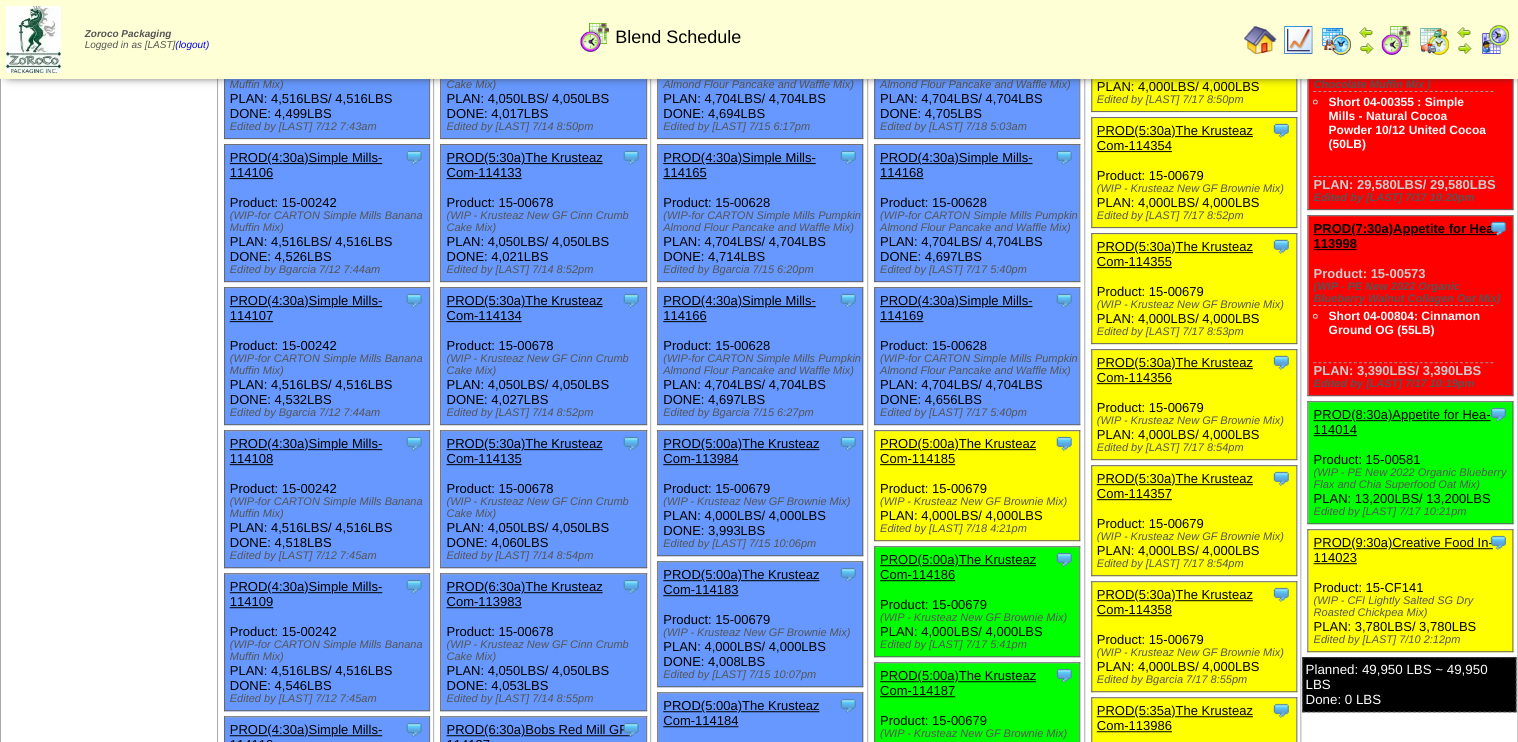 click on "PROD(5:00a)The Krusteaz Com-114185" at bounding box center (958, 451) 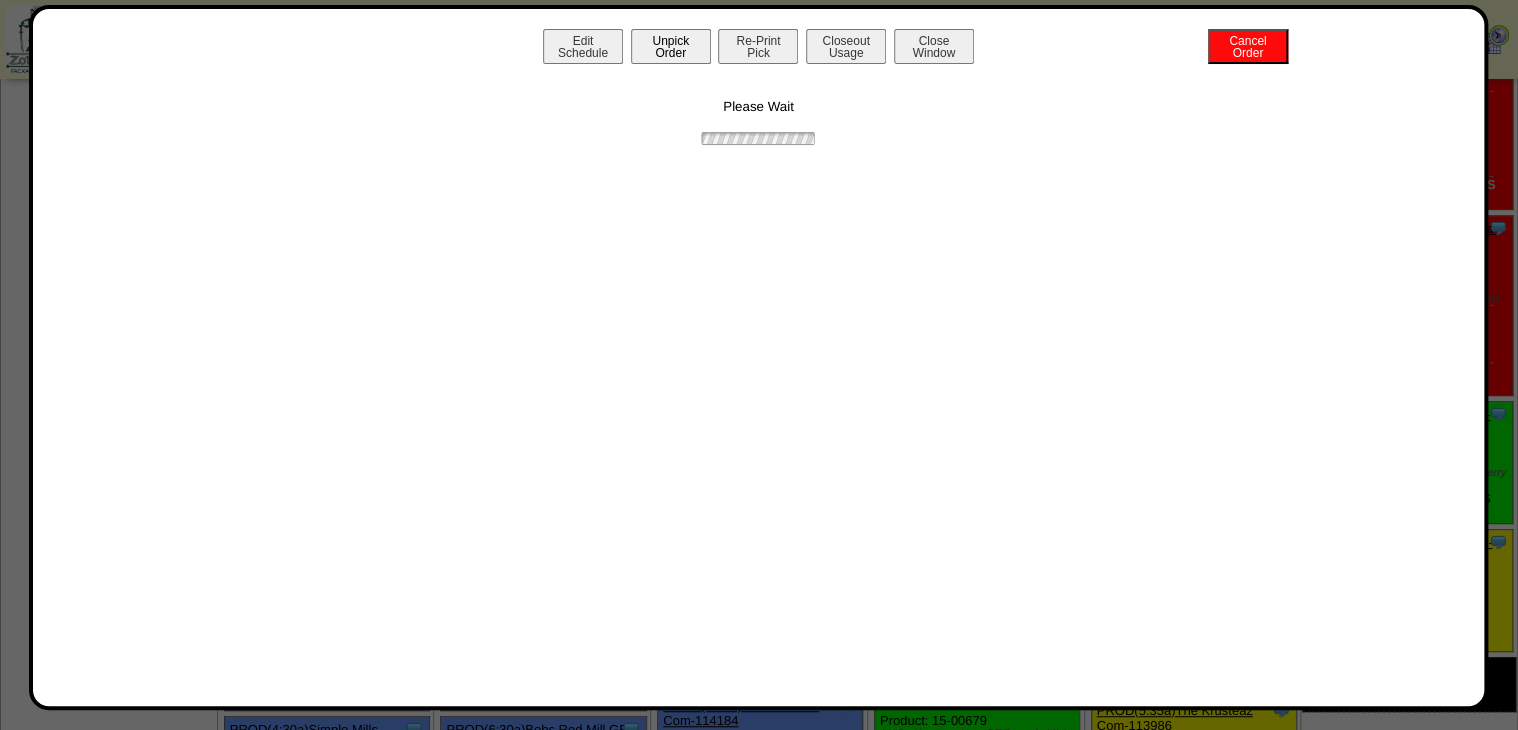 click on "Unpick Order" at bounding box center (671, 46) 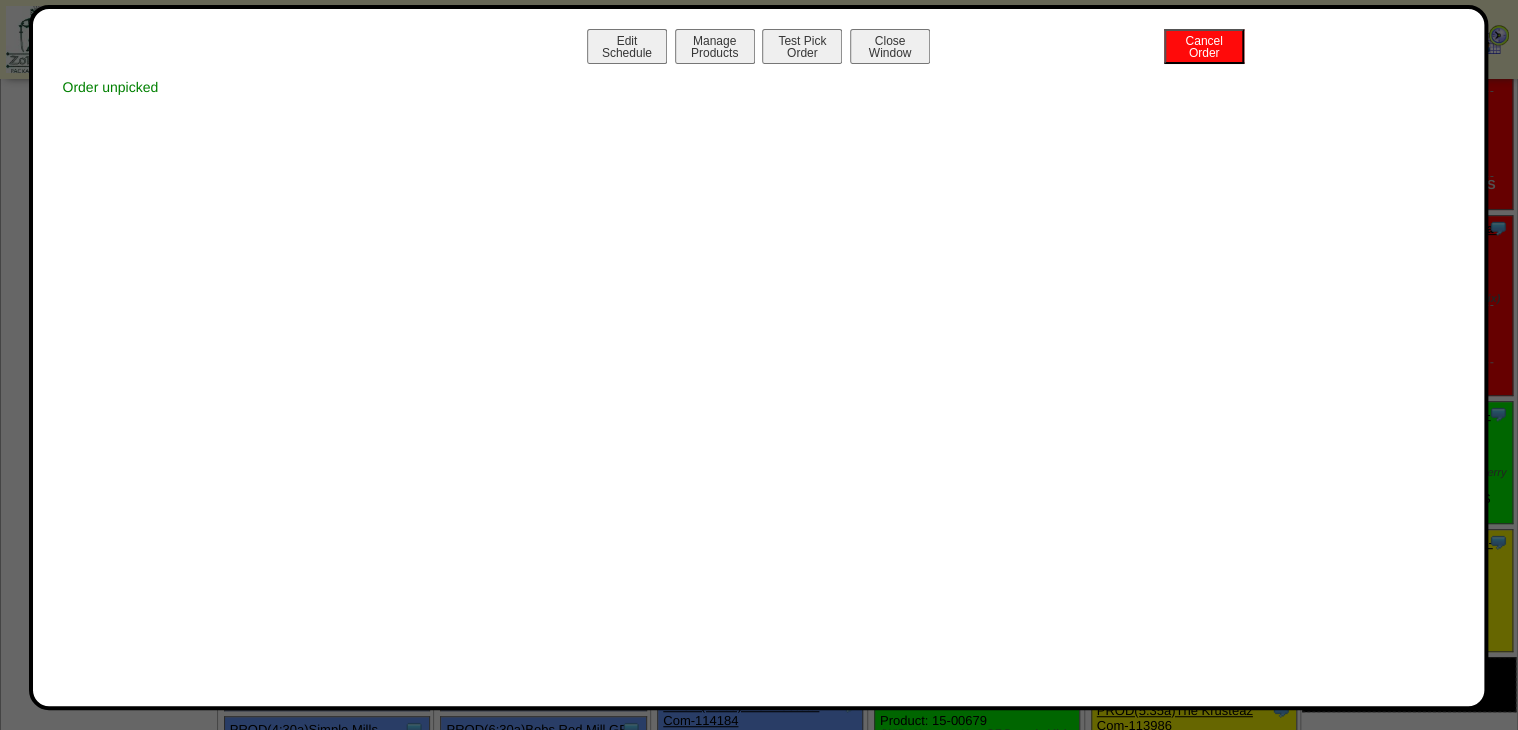 click on "Close Window" at bounding box center [890, 46] 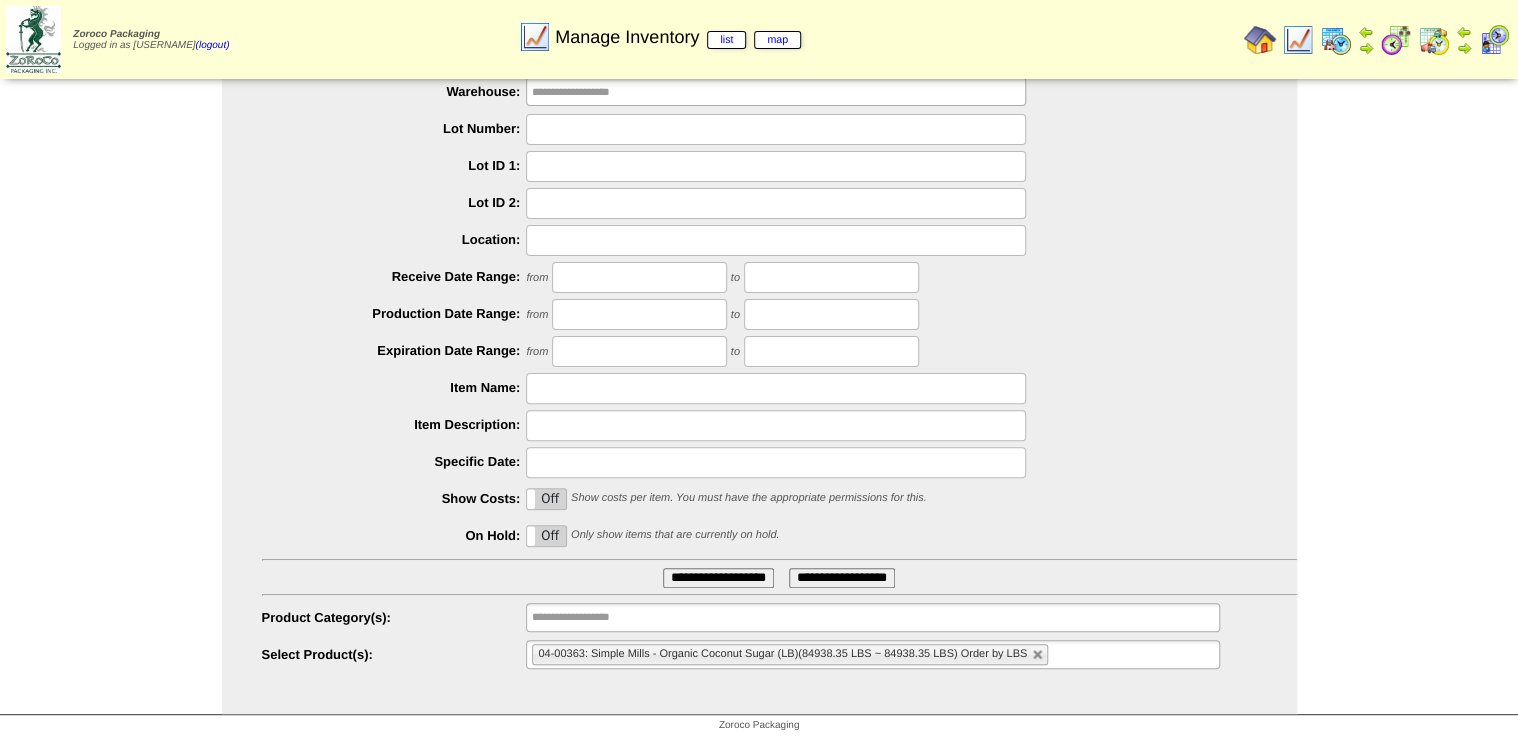 scroll, scrollTop: 91, scrollLeft: 0, axis: vertical 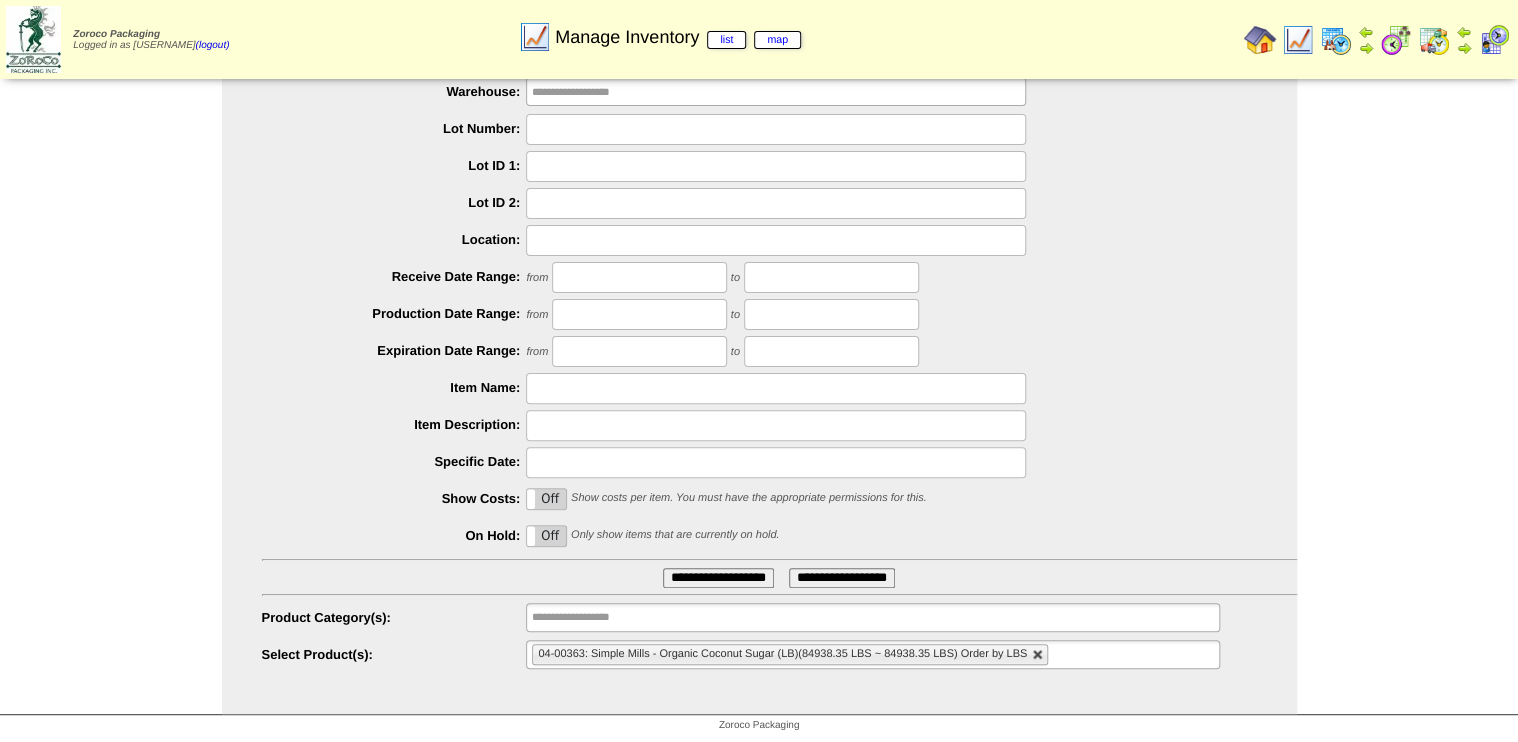 click at bounding box center [1038, 655] 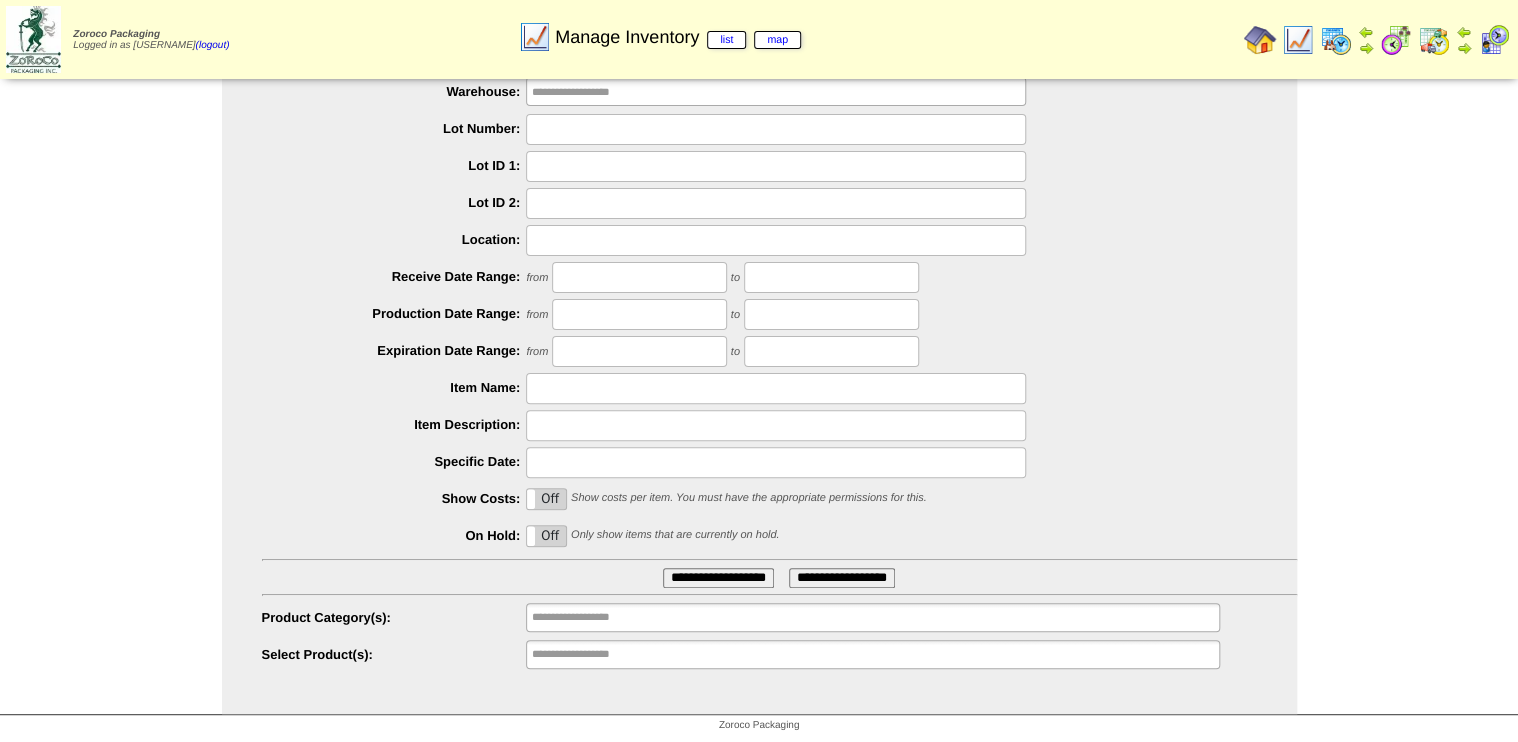 click on "**********" at bounding box center [872, 654] 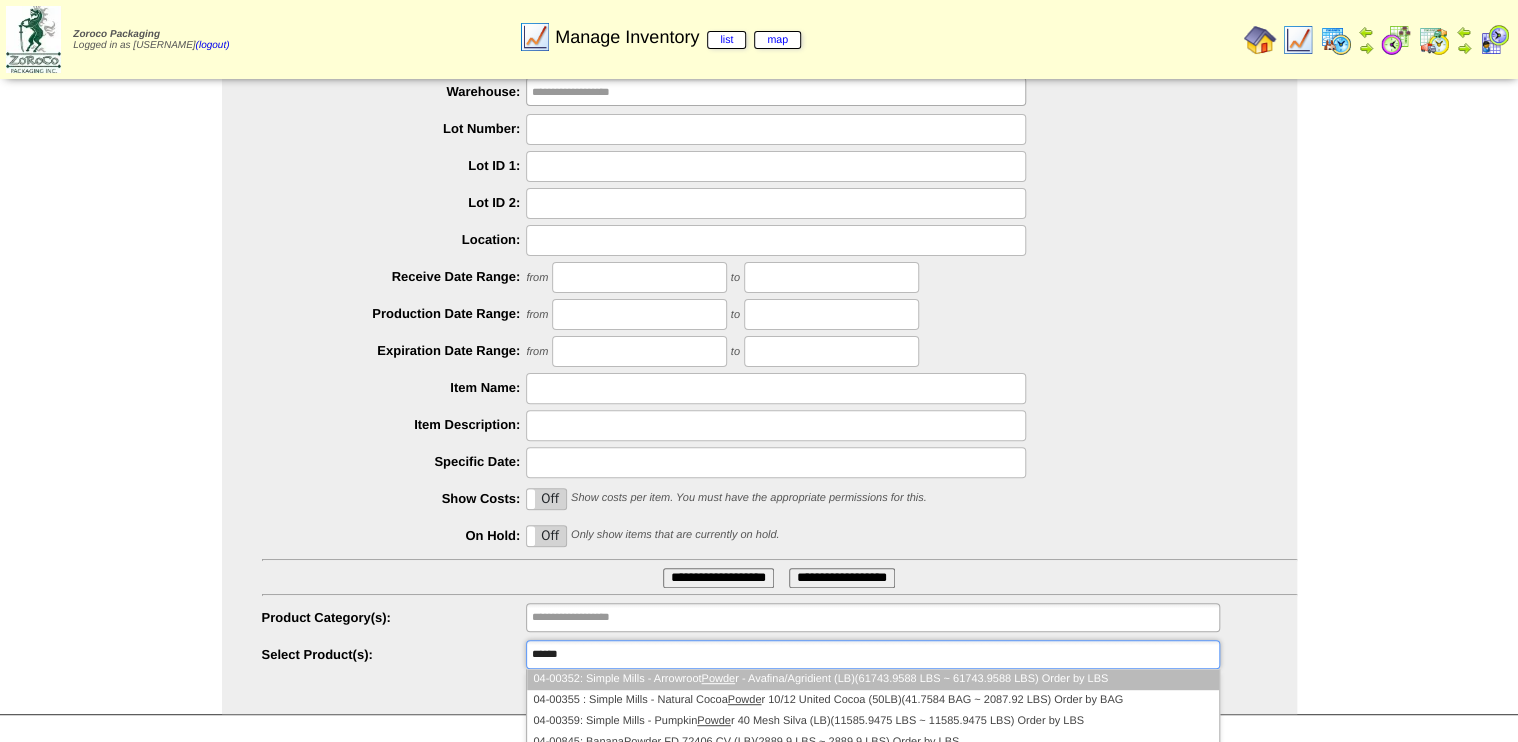 type on "*******" 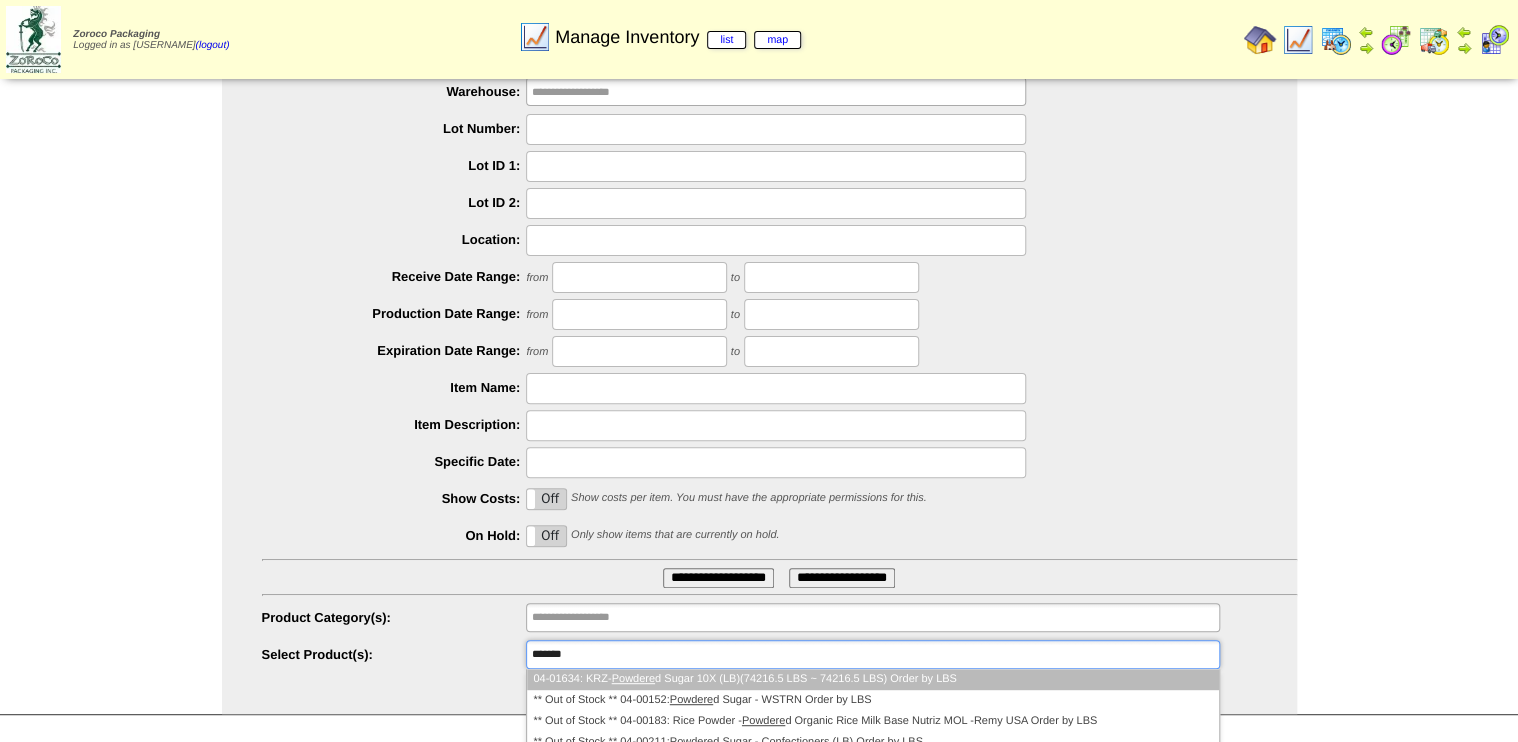 type 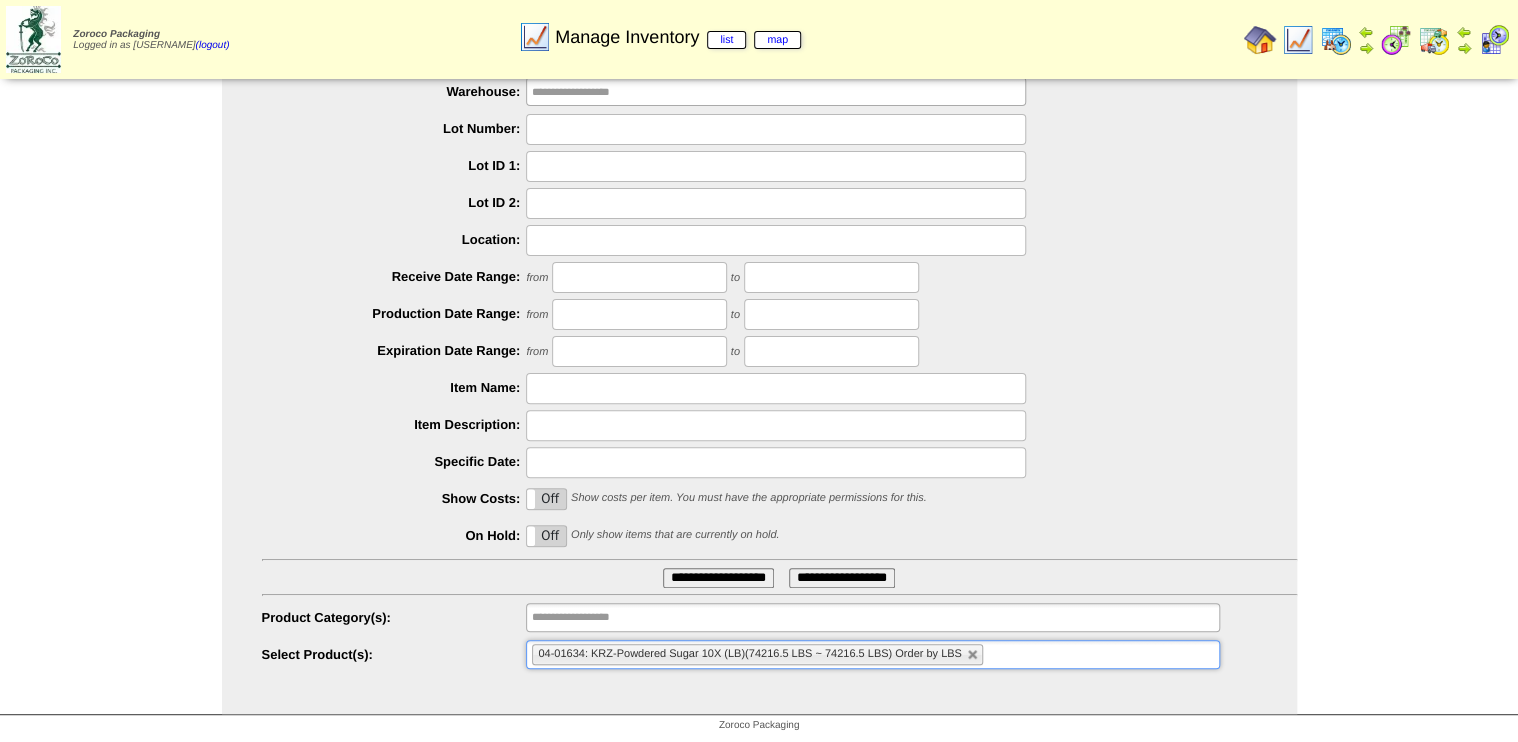 click on "**********" at bounding box center (718, 578) 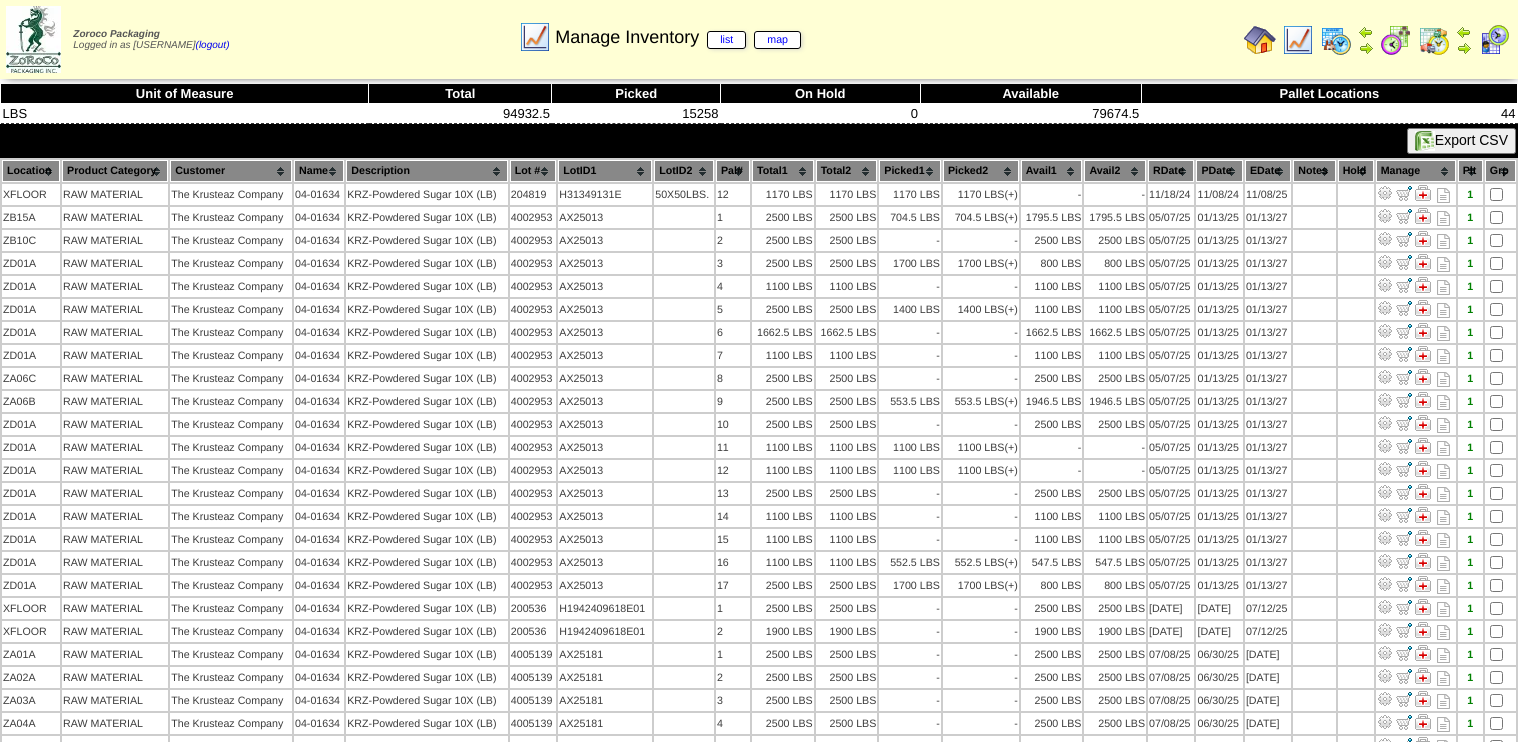 scroll, scrollTop: 0, scrollLeft: 0, axis: both 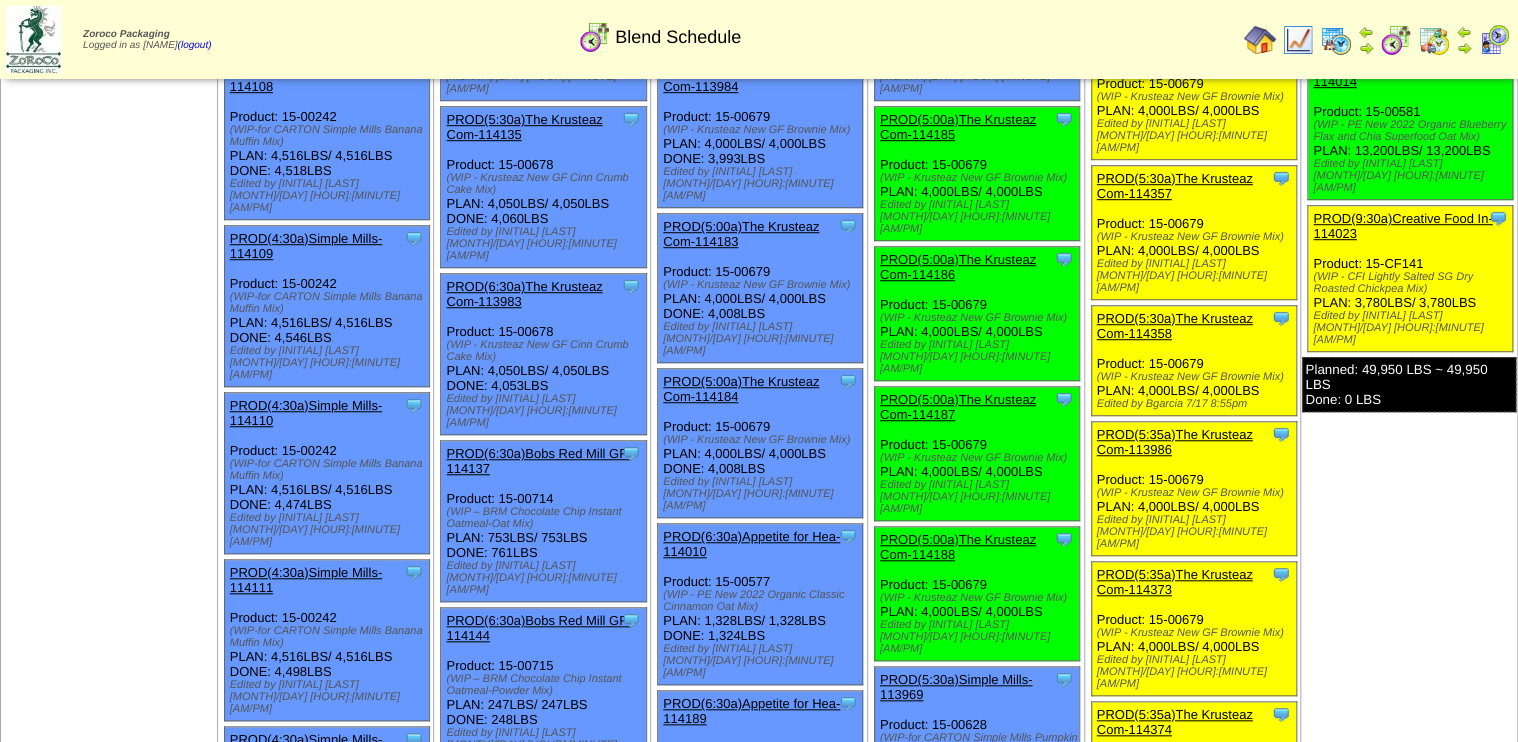 click on "PROD(5:35a)The Krusteaz Com-114374" at bounding box center [1175, 722] 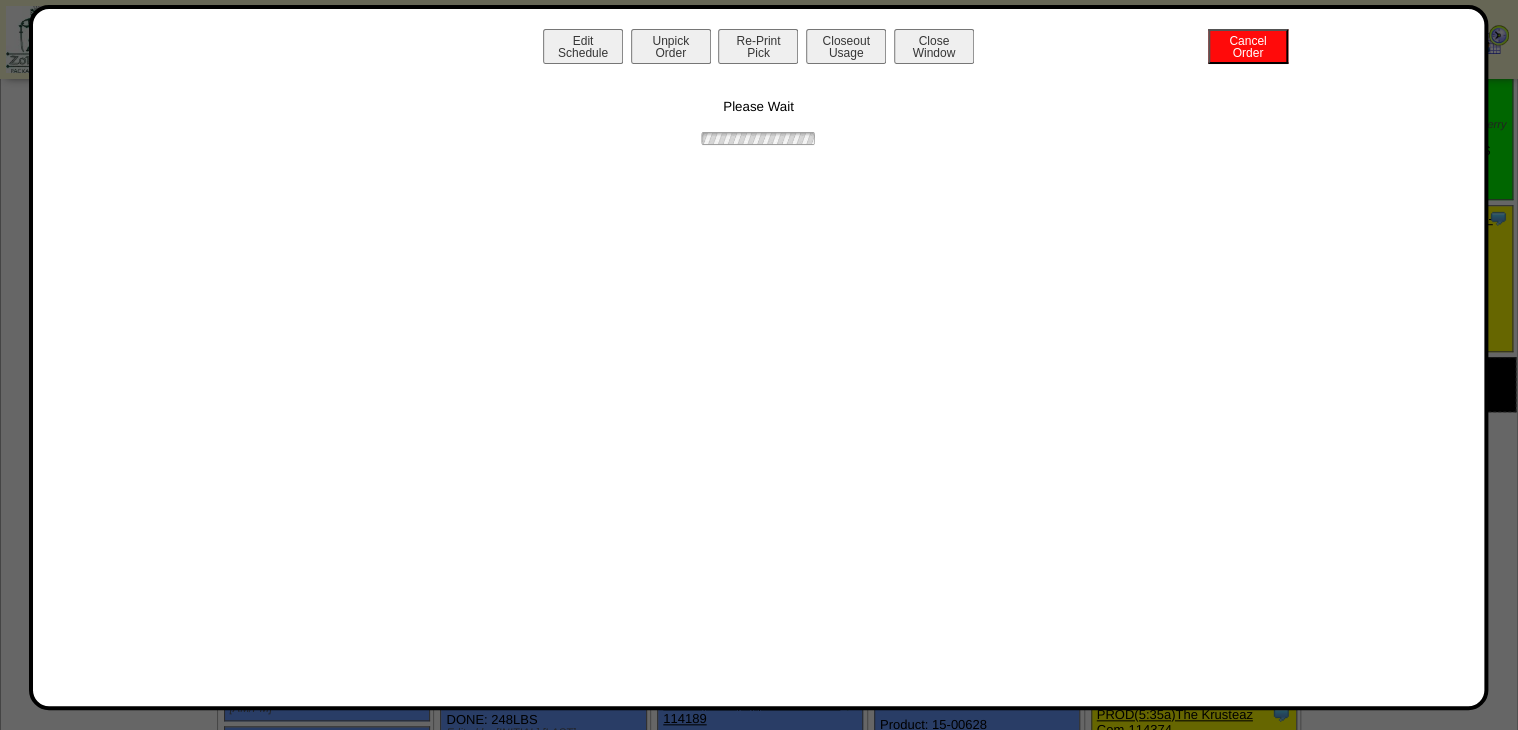 click on "PROD(5:35a)The Krusteaz Com-114374" at bounding box center (1175, 722) 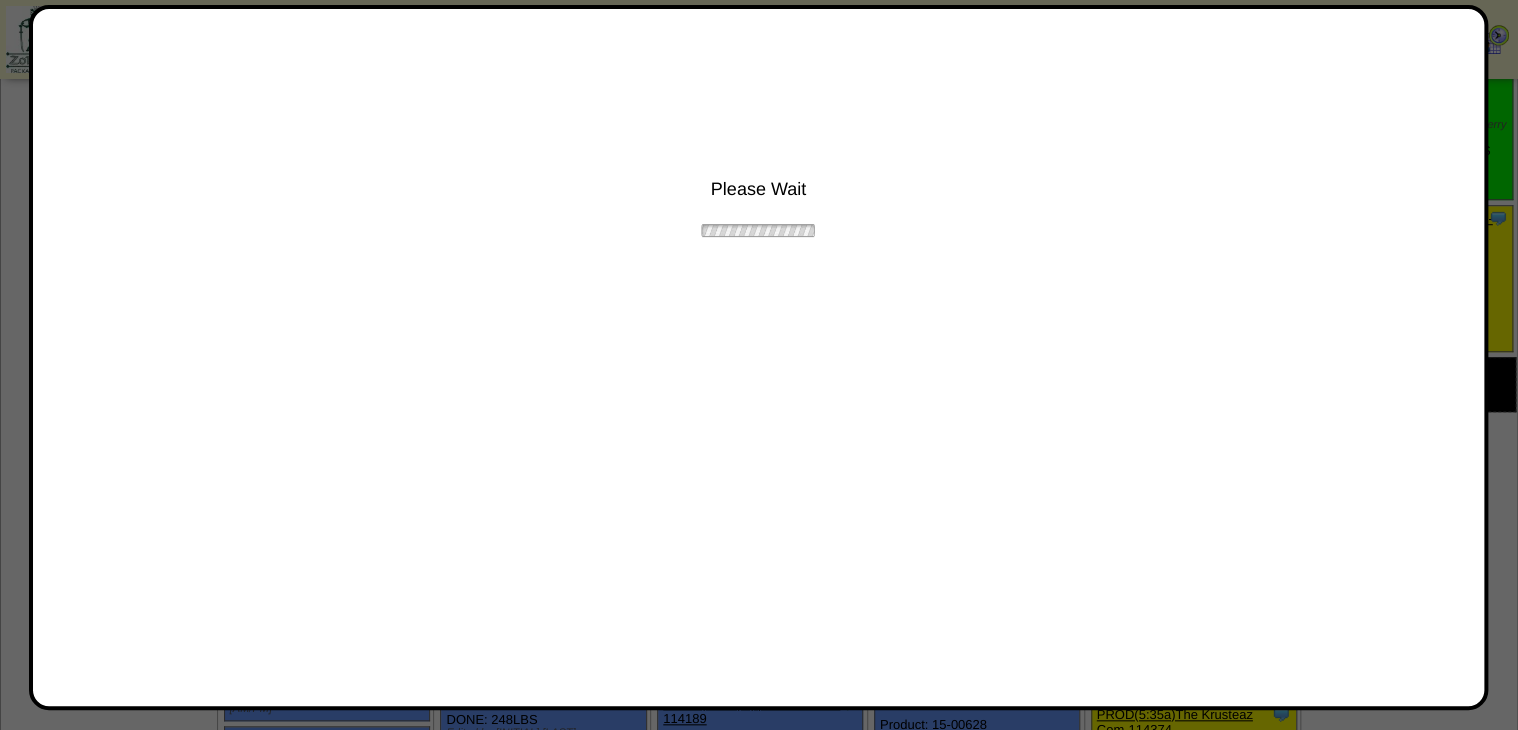 click on "Please Wait" at bounding box center (759, 134) 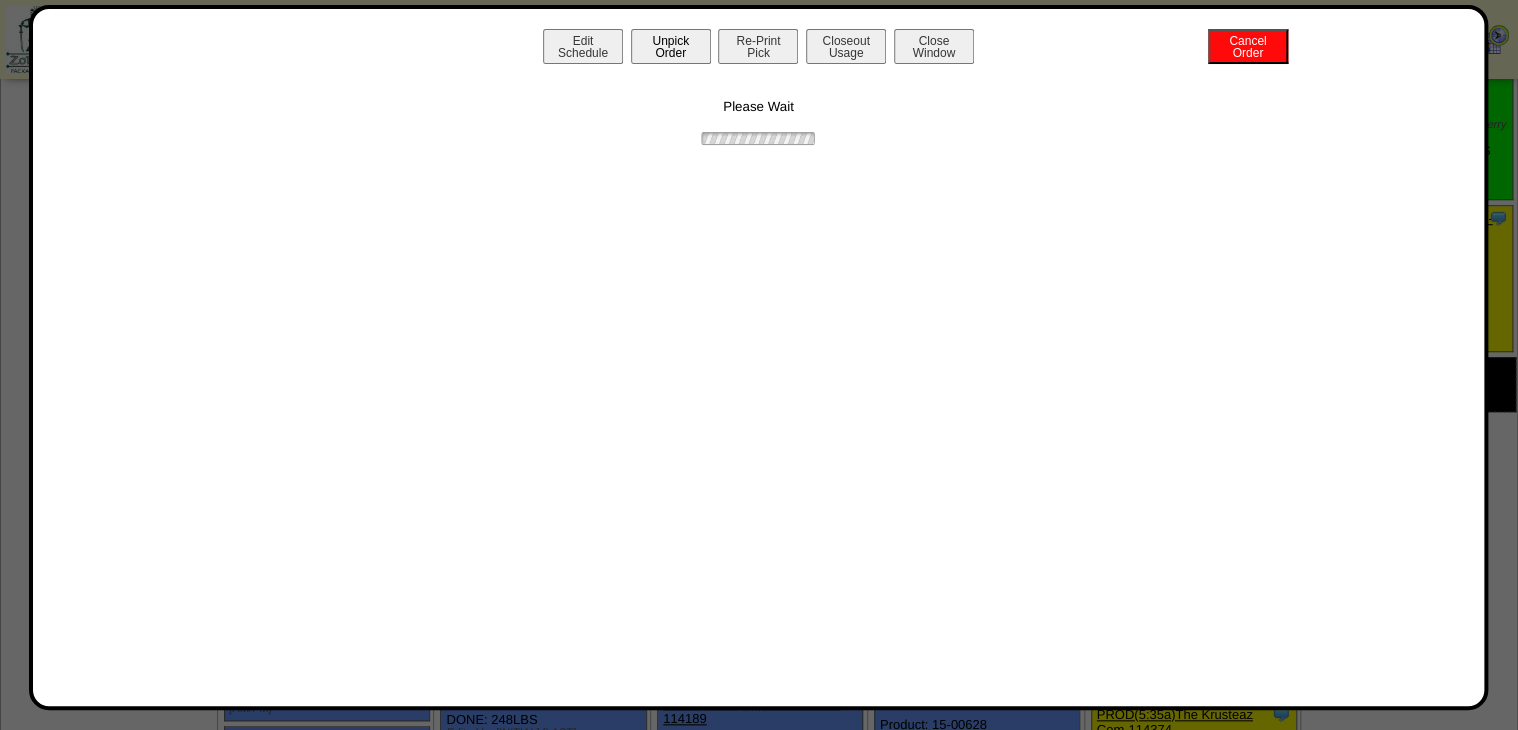 click on "Unpick Order" at bounding box center (671, 46) 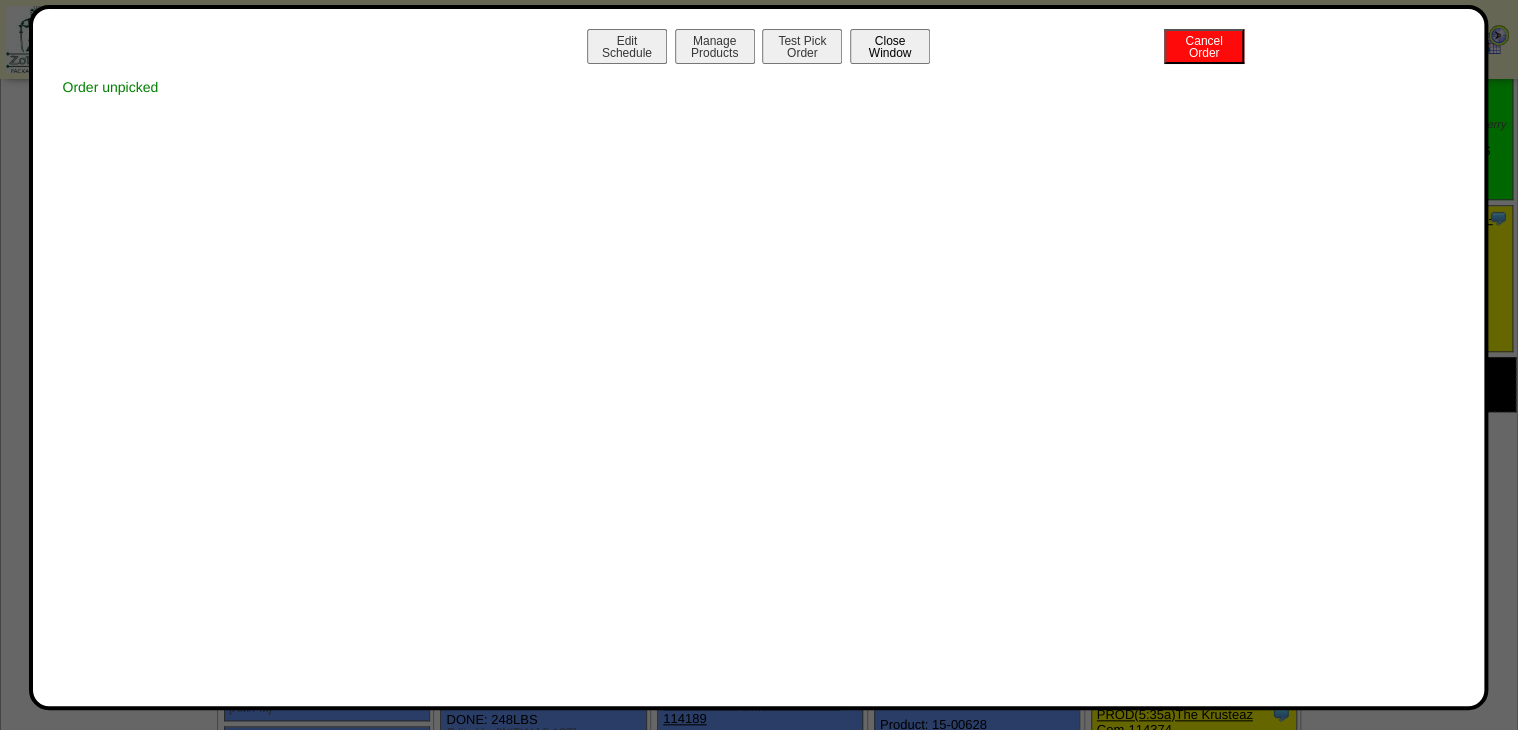 click on "Close Window" at bounding box center [890, 46] 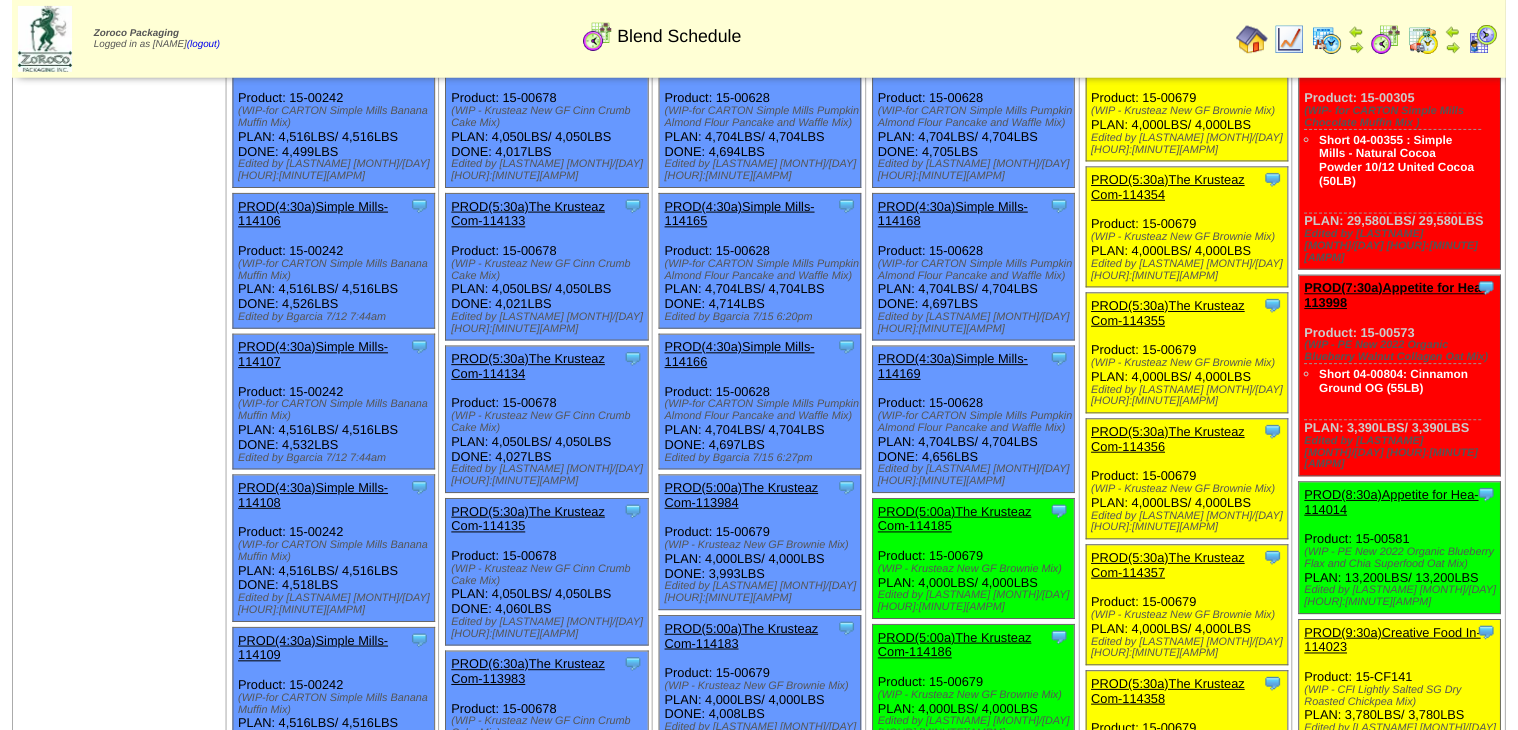 scroll, scrollTop: 0, scrollLeft: 0, axis: both 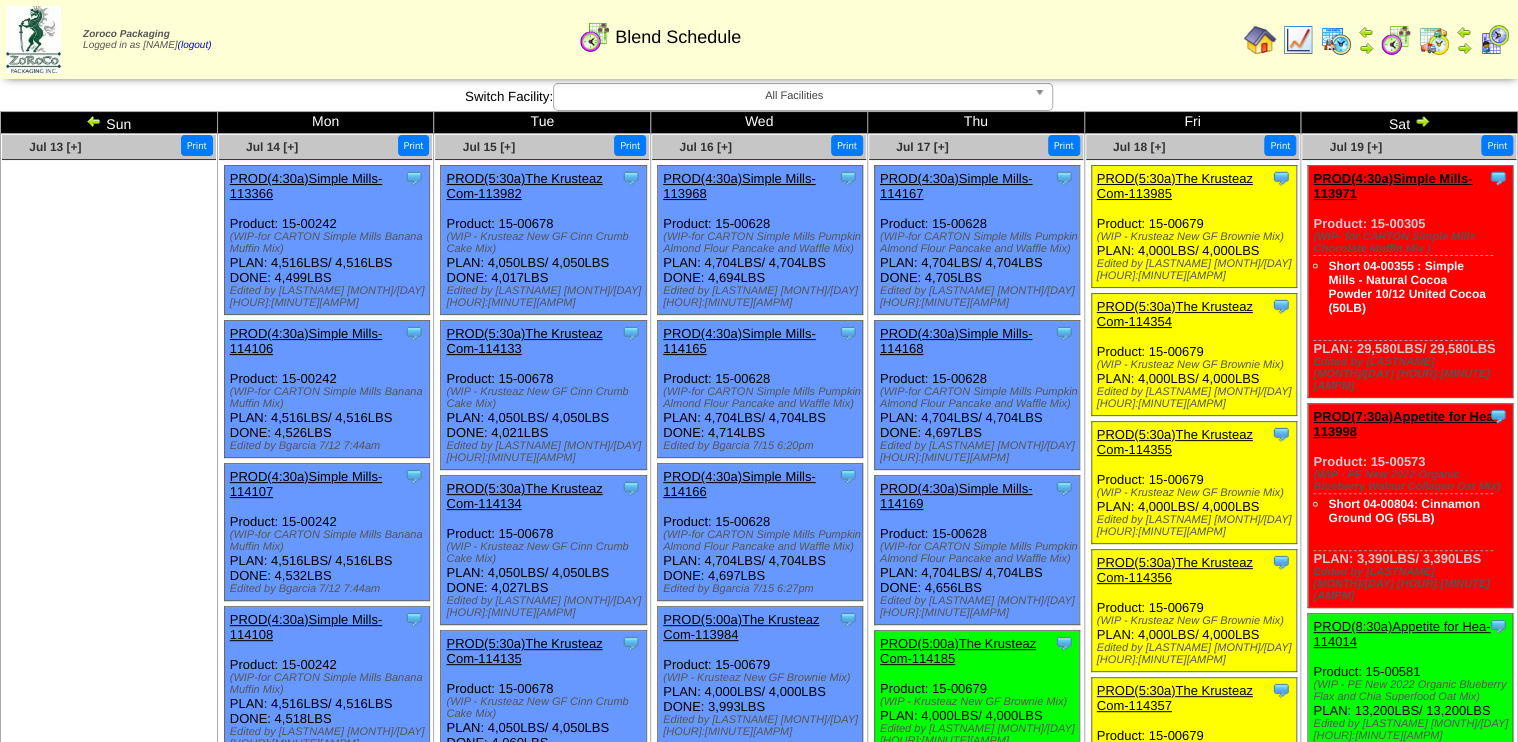 click on "PROD(5:30a)The Krusteaz Com-113985" at bounding box center [1175, 186] 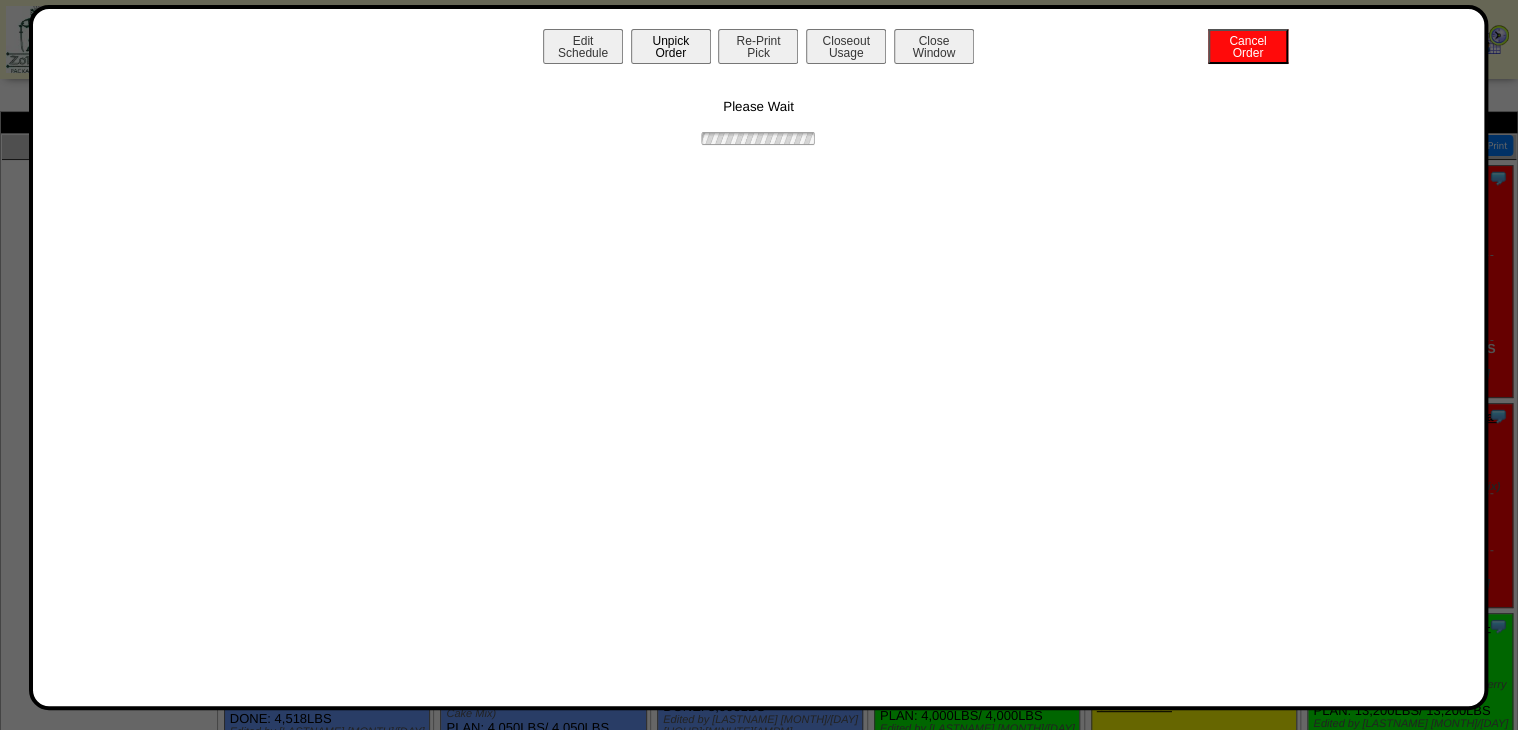 click on "Unpick Order" at bounding box center (671, 46) 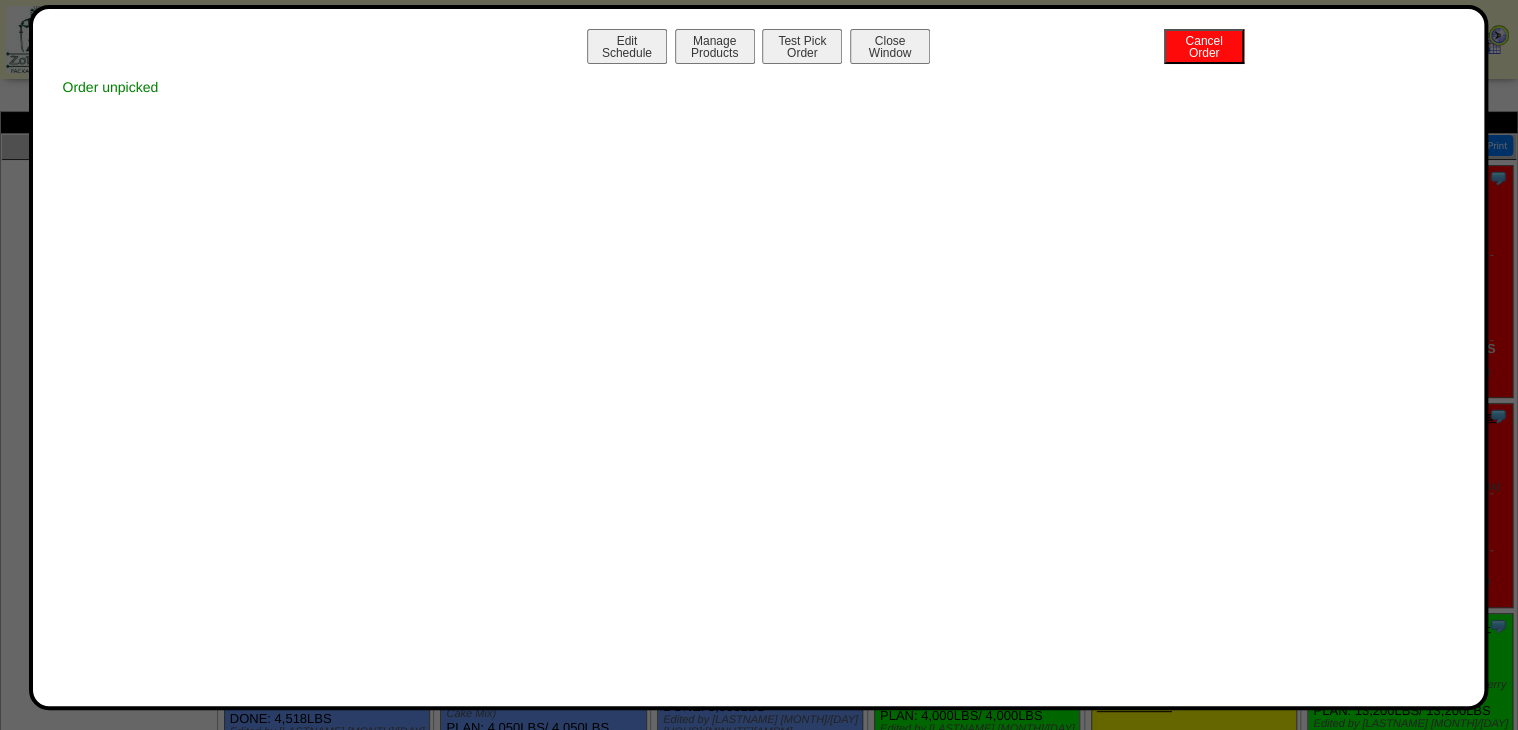 click on "Close Window" at bounding box center [890, 46] 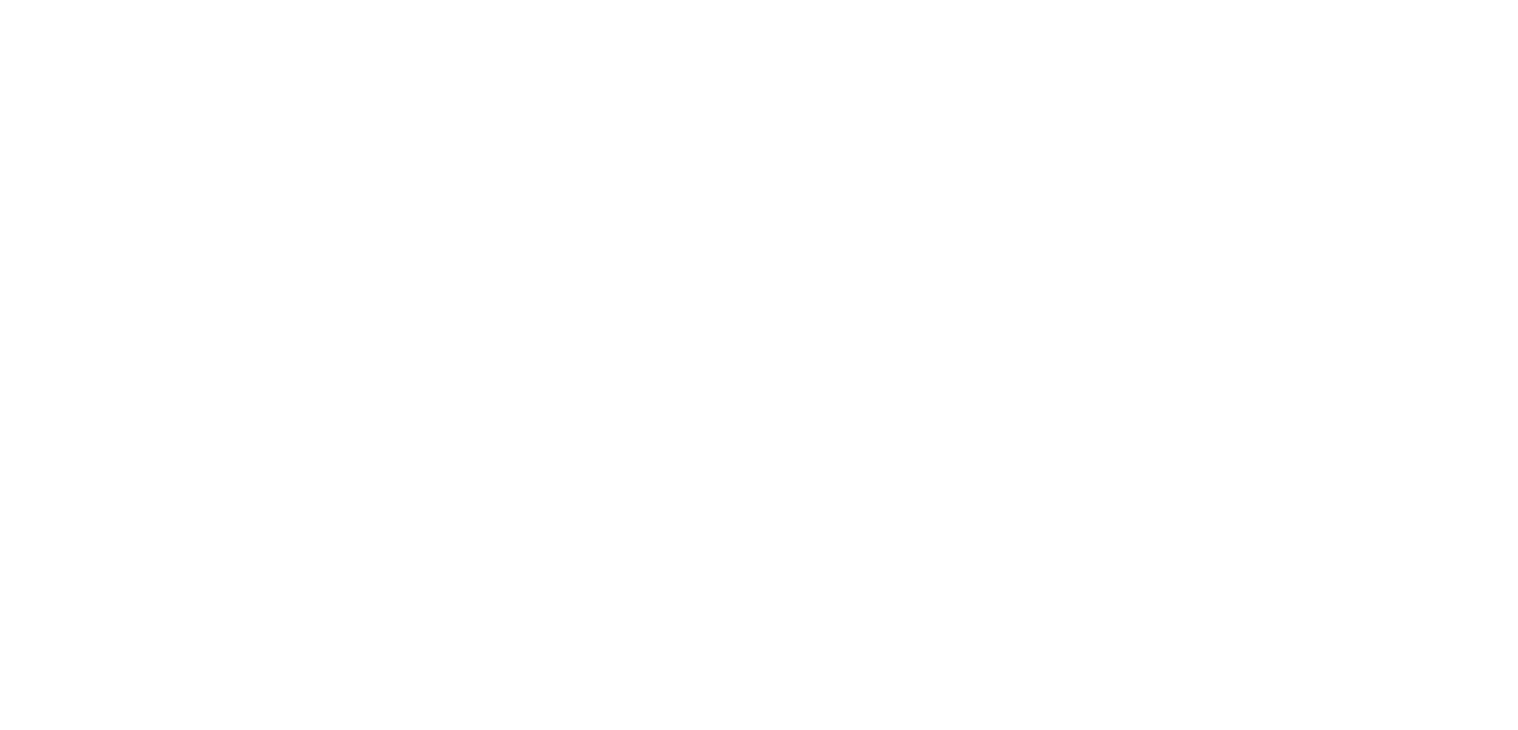 scroll, scrollTop: 0, scrollLeft: 0, axis: both 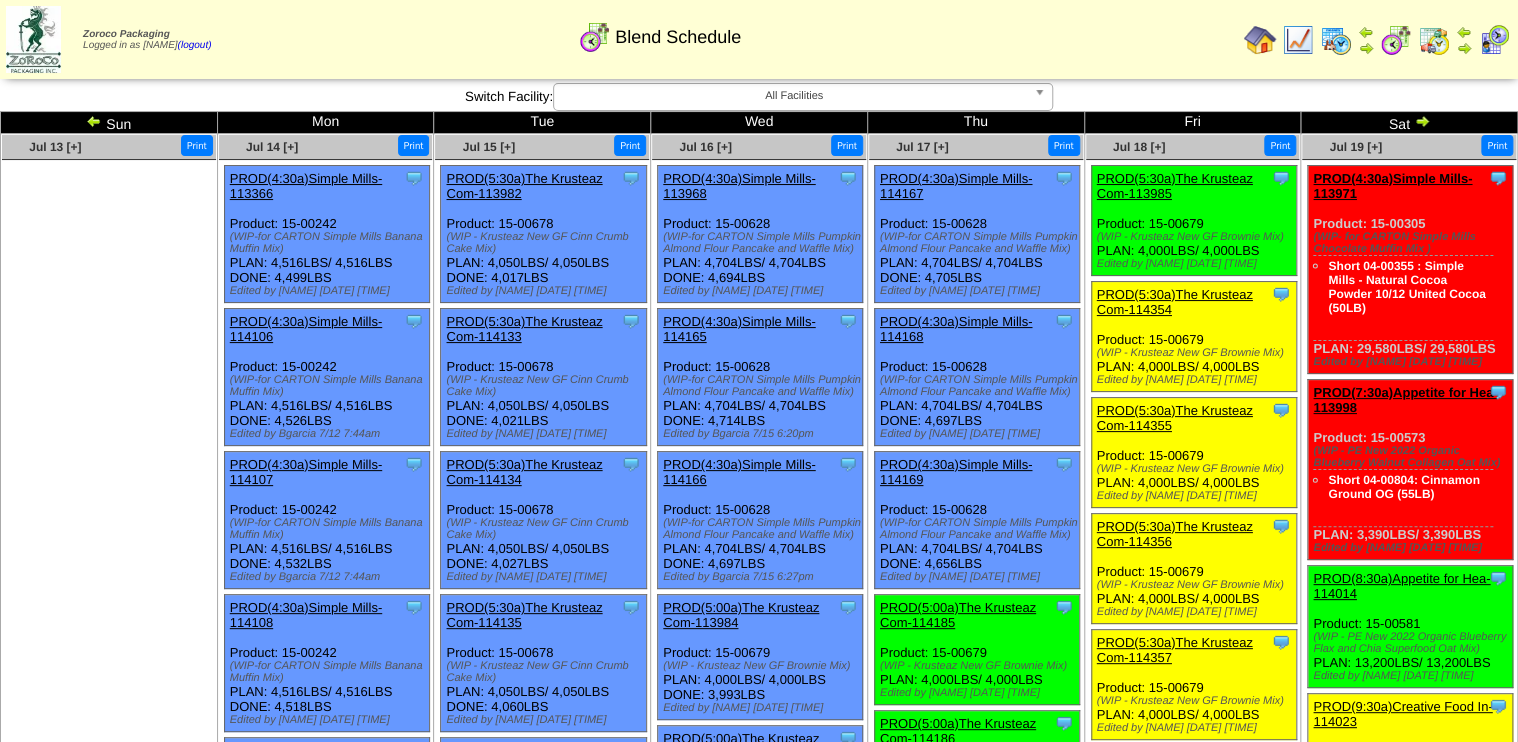 click on "PROD(5:30a)The Krusteaz Com-114354" at bounding box center [1175, 302] 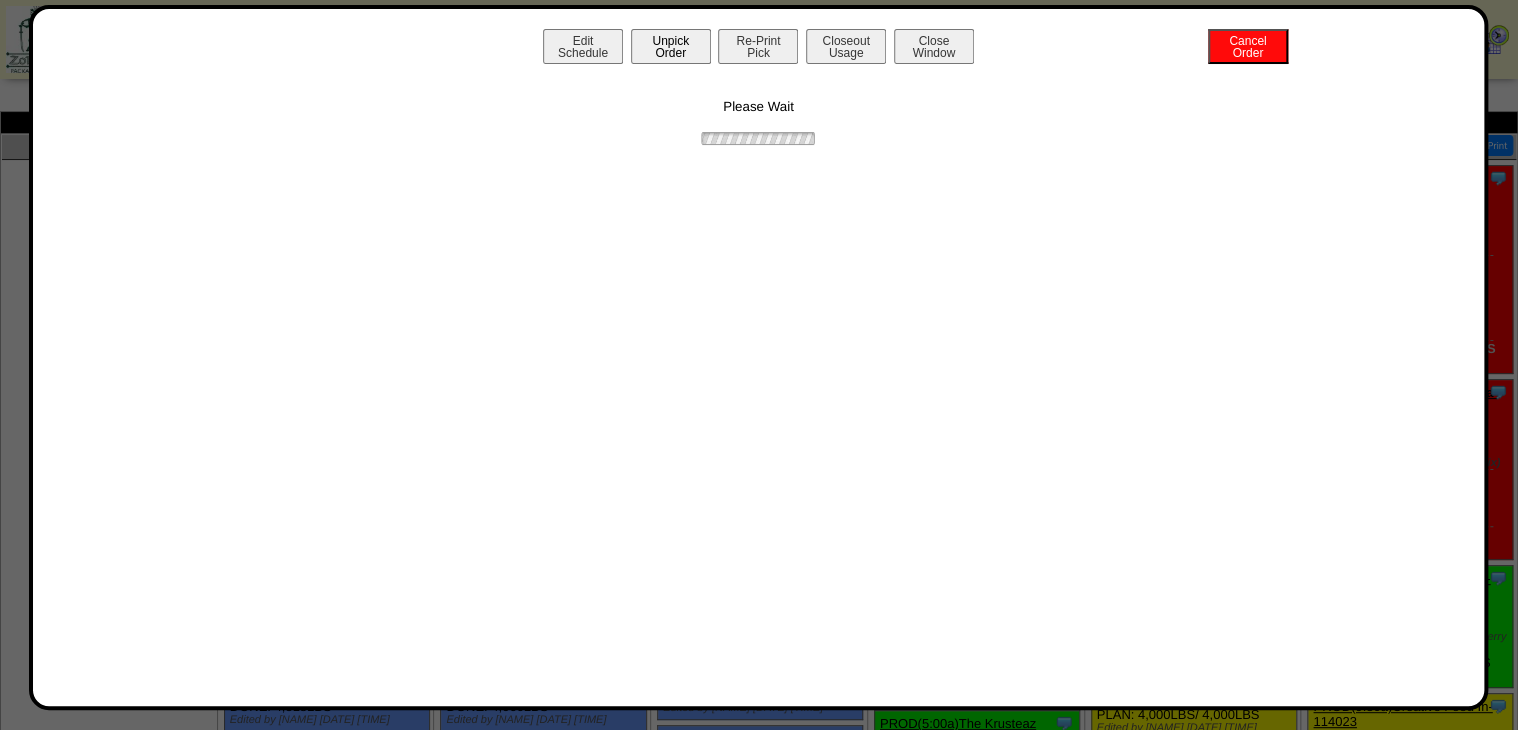 click on "Unpick Order" at bounding box center [671, 46] 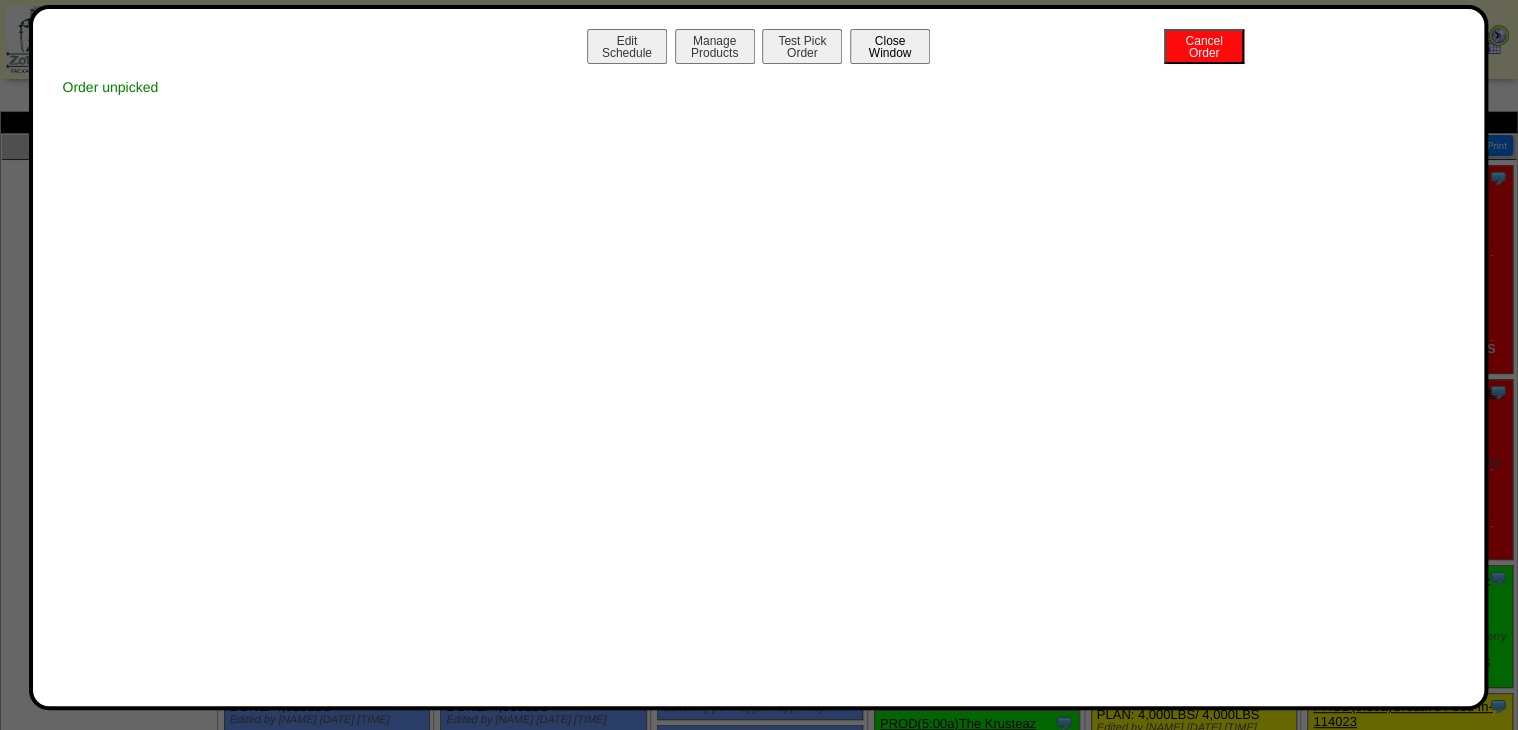 click on "Close Window" at bounding box center (890, 46) 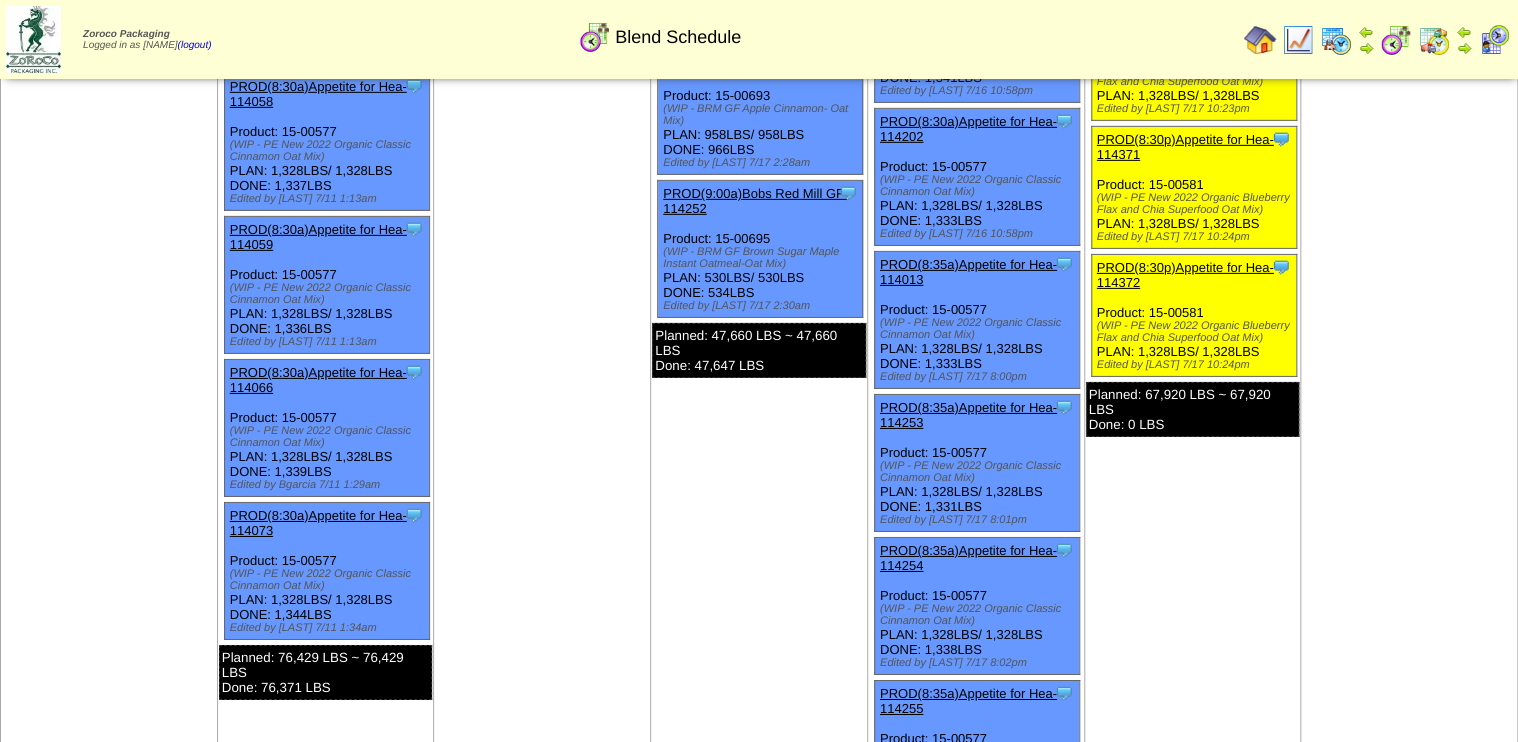 scroll, scrollTop: 3120, scrollLeft: 0, axis: vertical 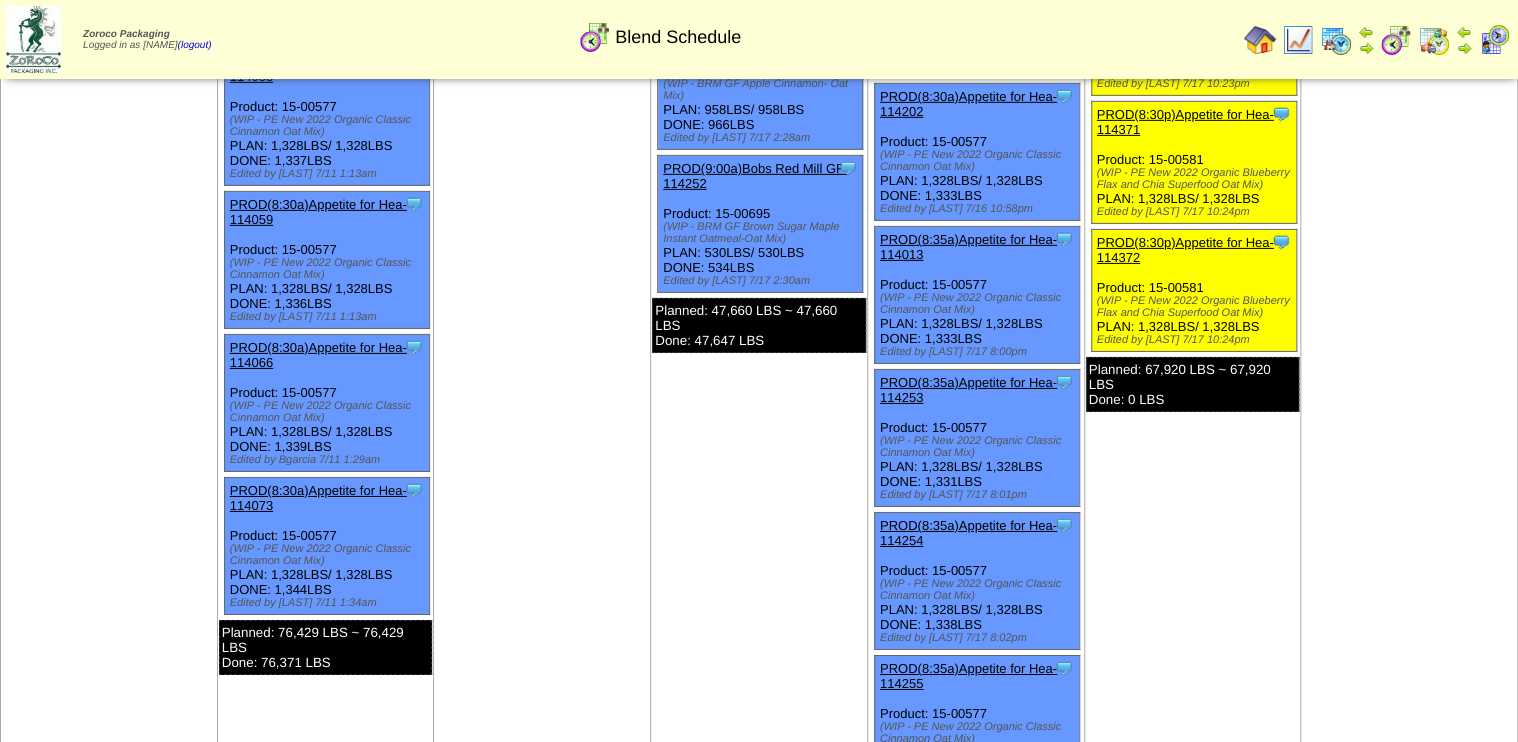 click at bounding box center [1336, 40] 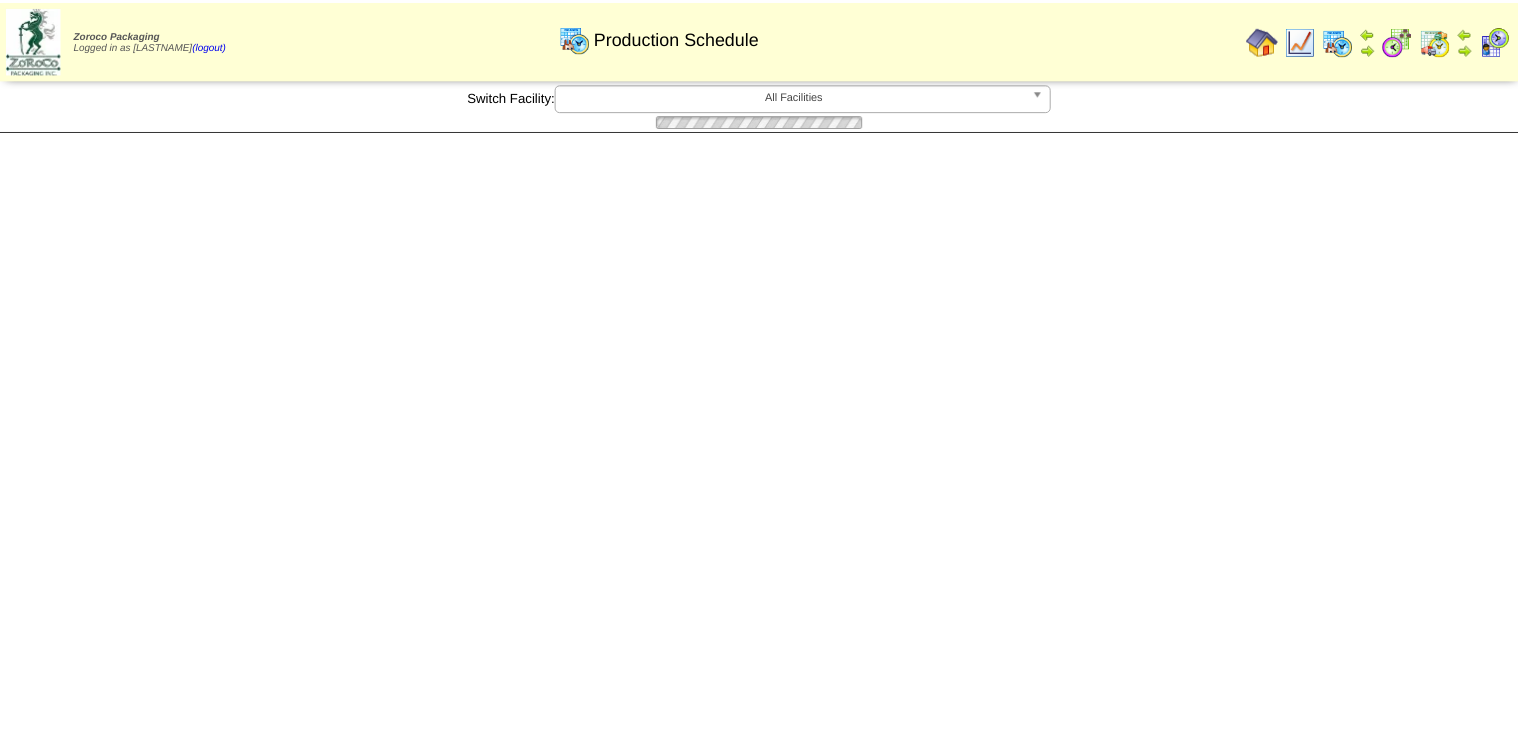 scroll, scrollTop: 0, scrollLeft: 0, axis: both 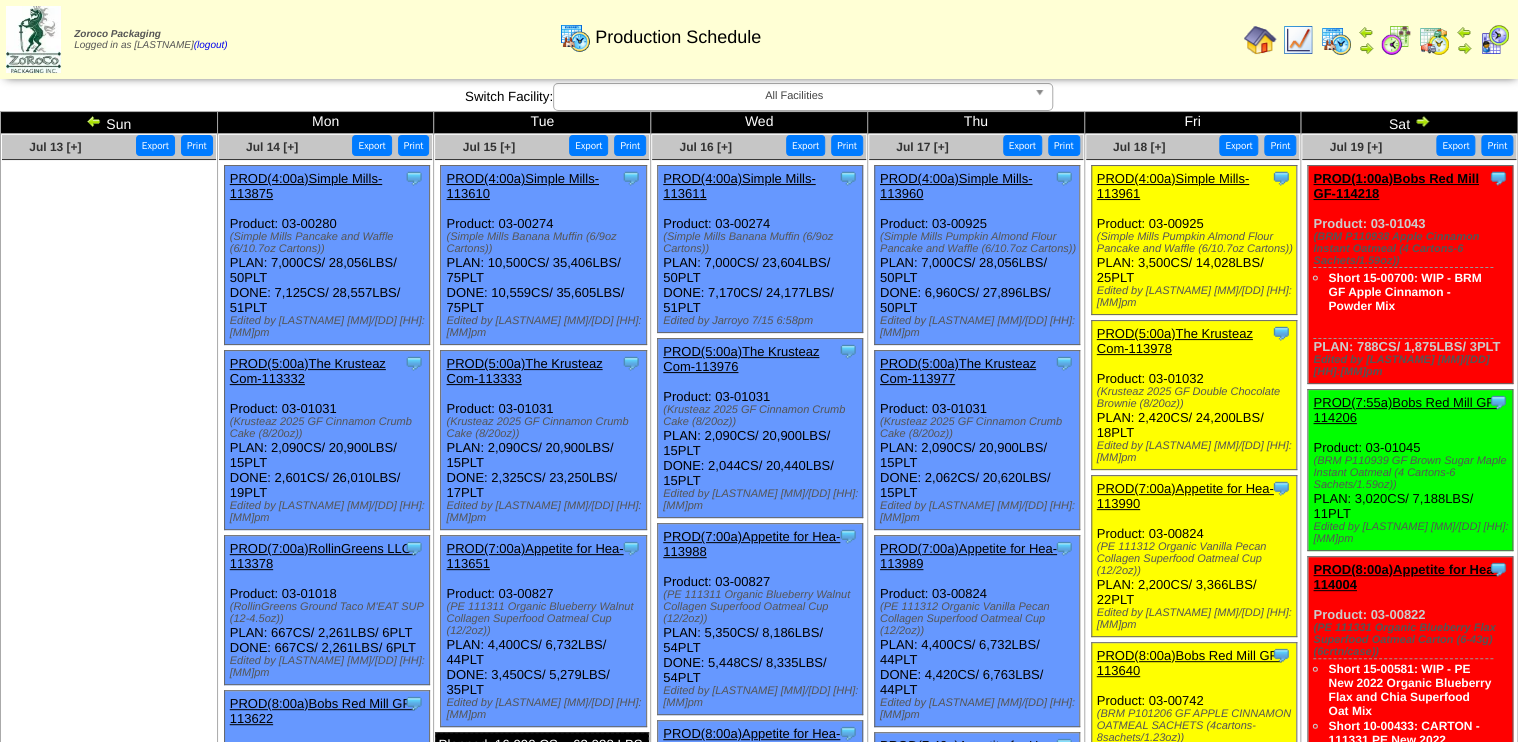 click at bounding box center [1396, 40] 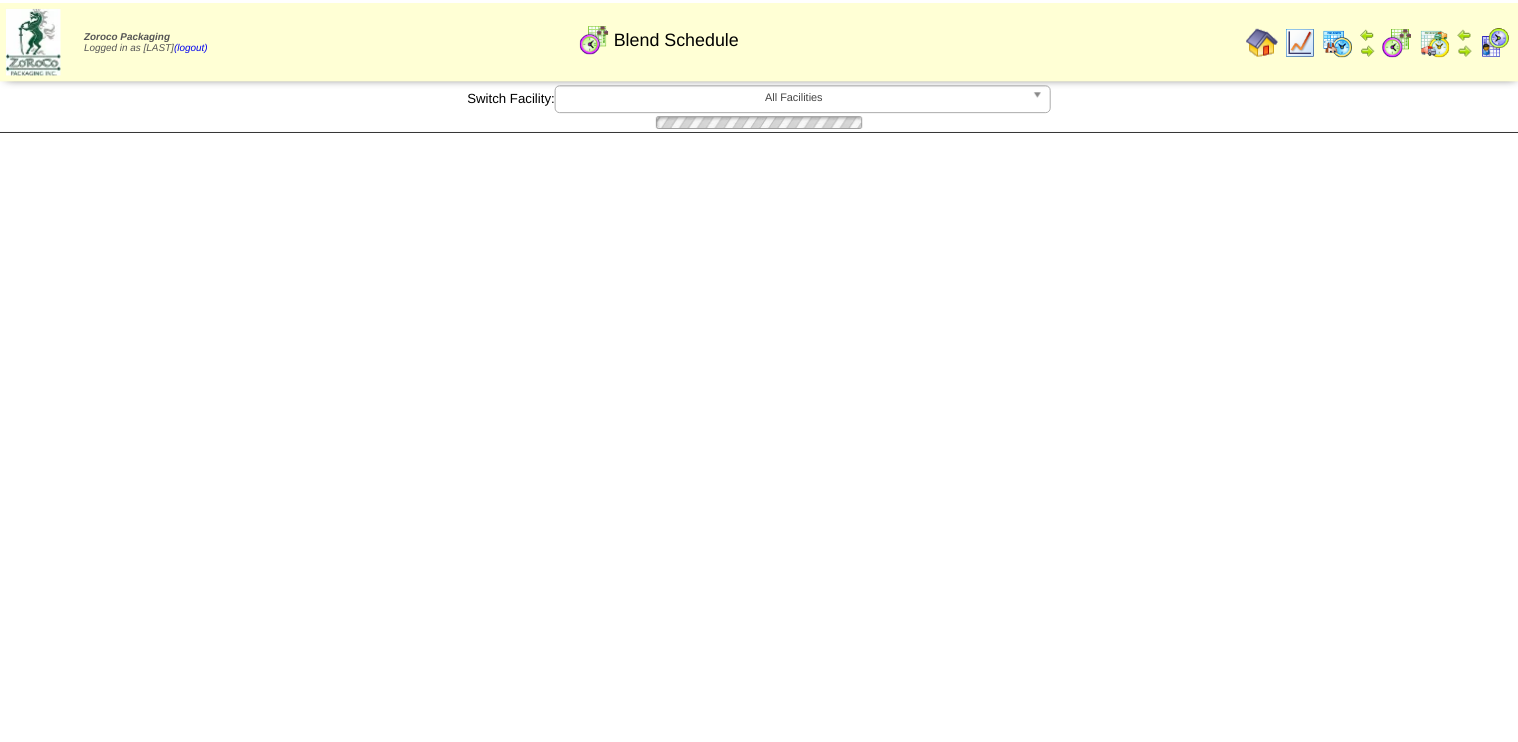 scroll, scrollTop: 0, scrollLeft: 0, axis: both 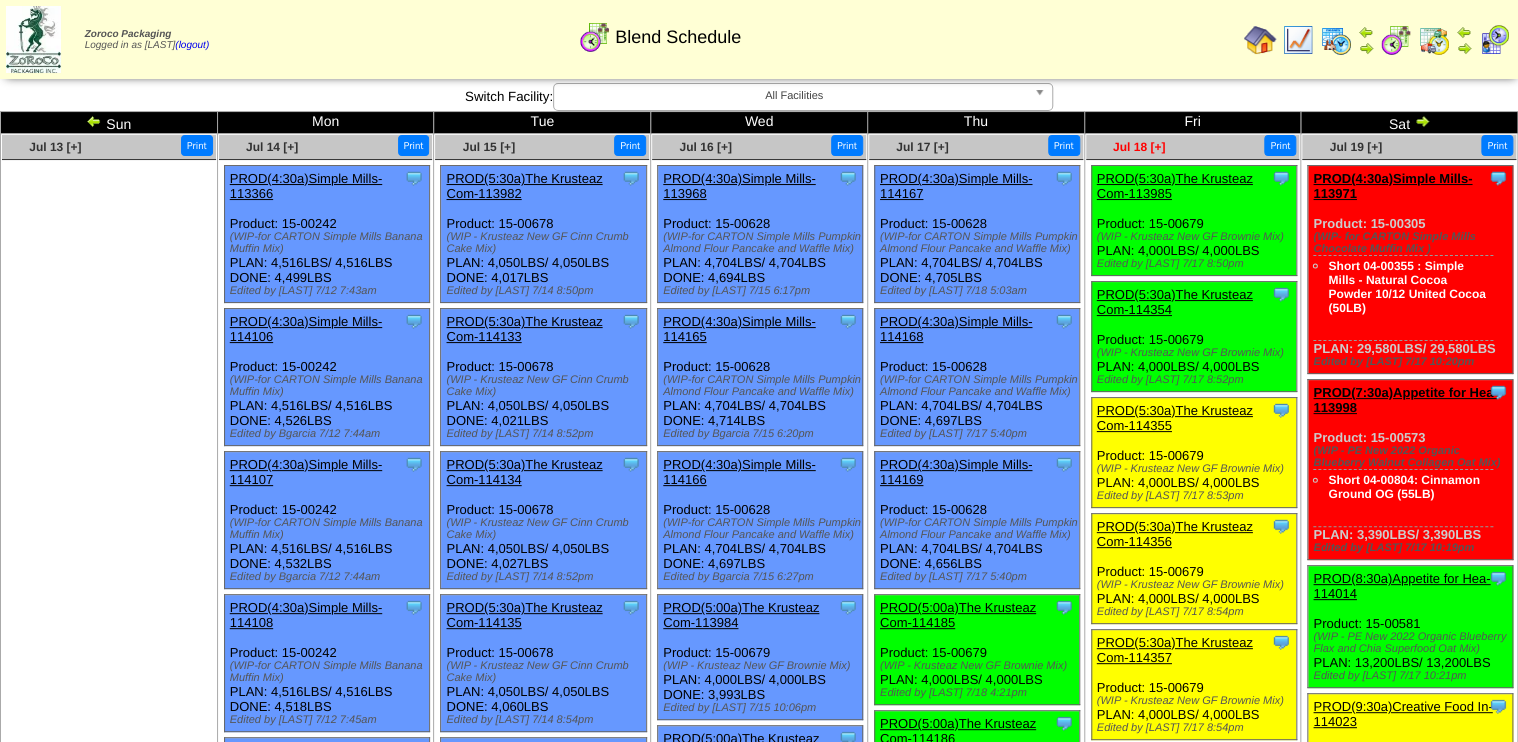 click on "Jul 18                        [+]" at bounding box center (1139, 147) 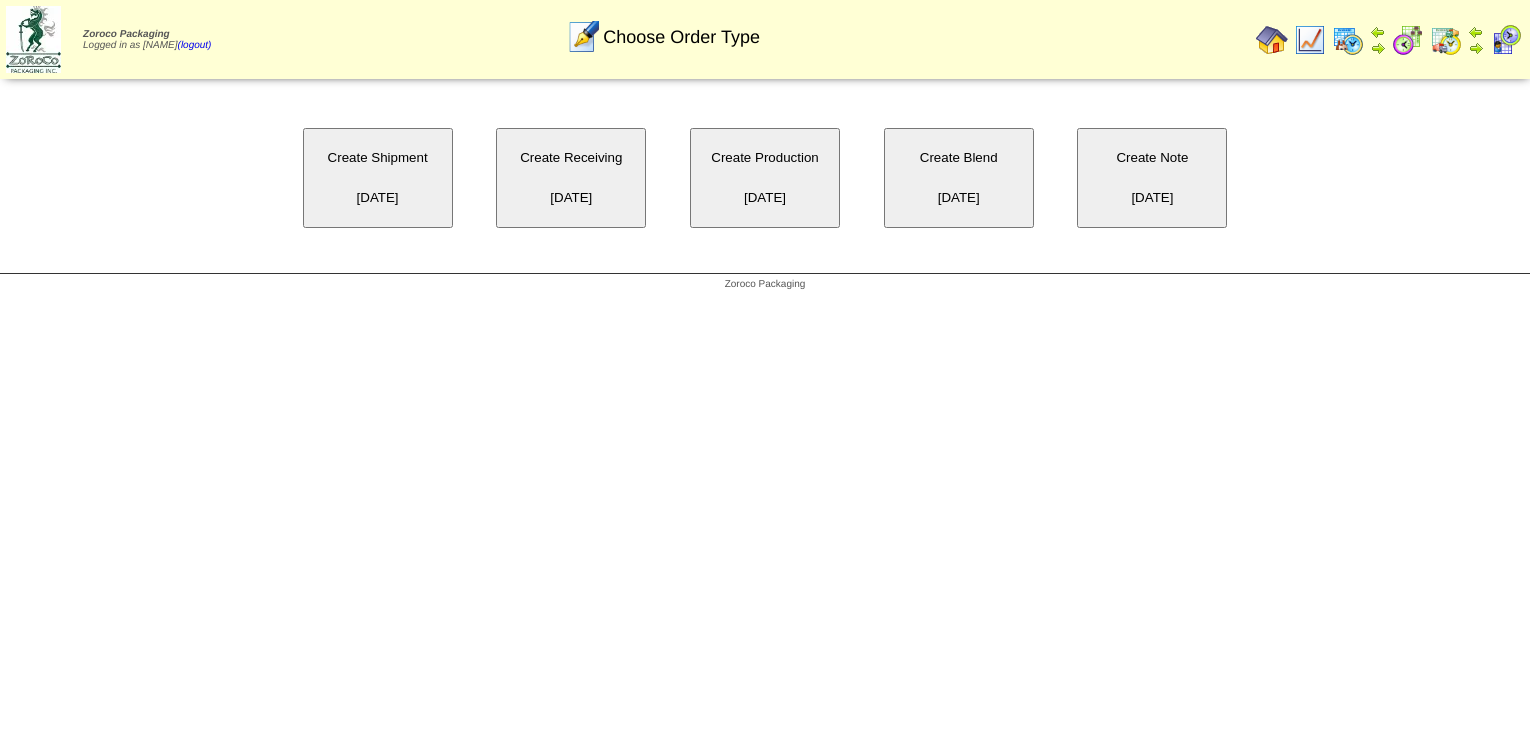 scroll, scrollTop: 0, scrollLeft: 0, axis: both 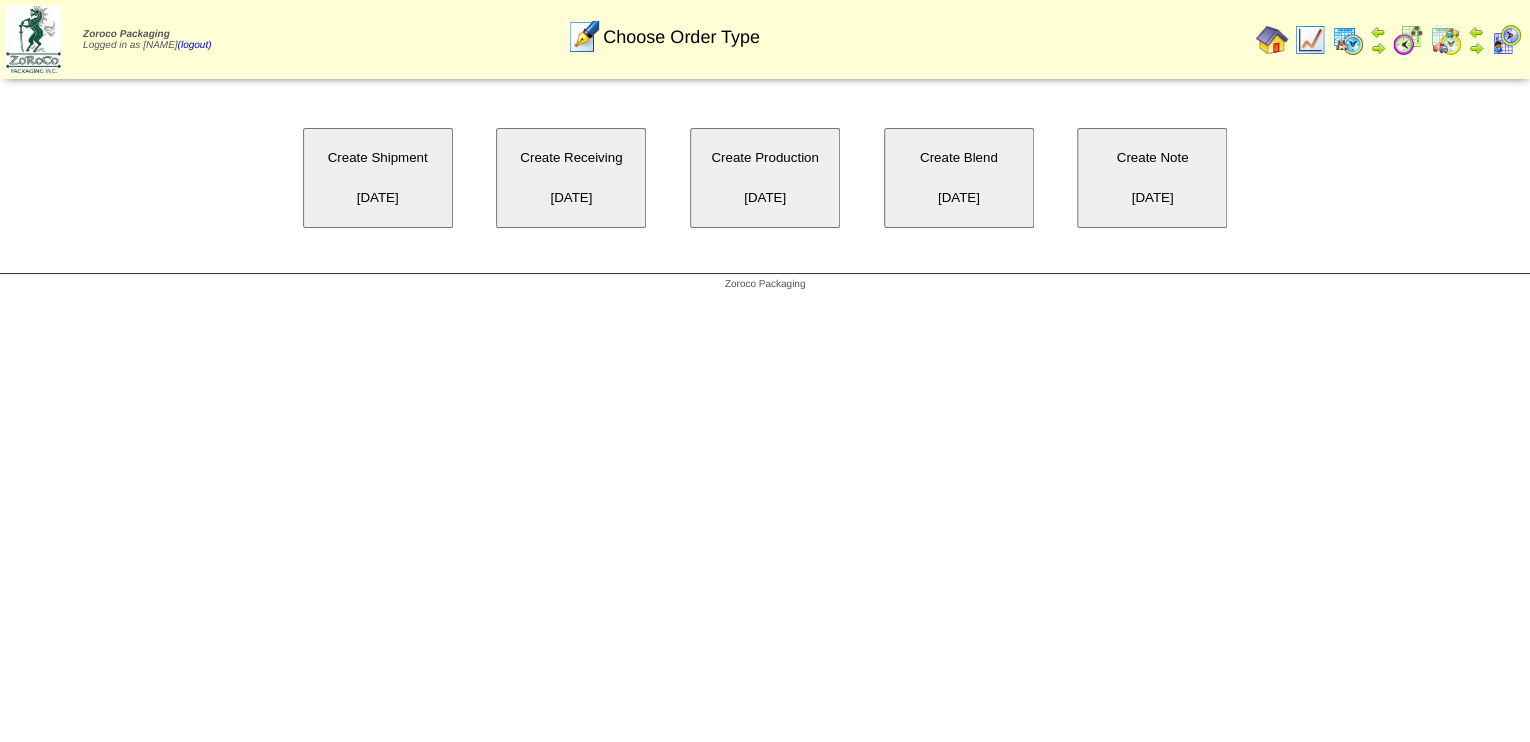 click on "Create Blend
[DATE]" at bounding box center [959, 178] 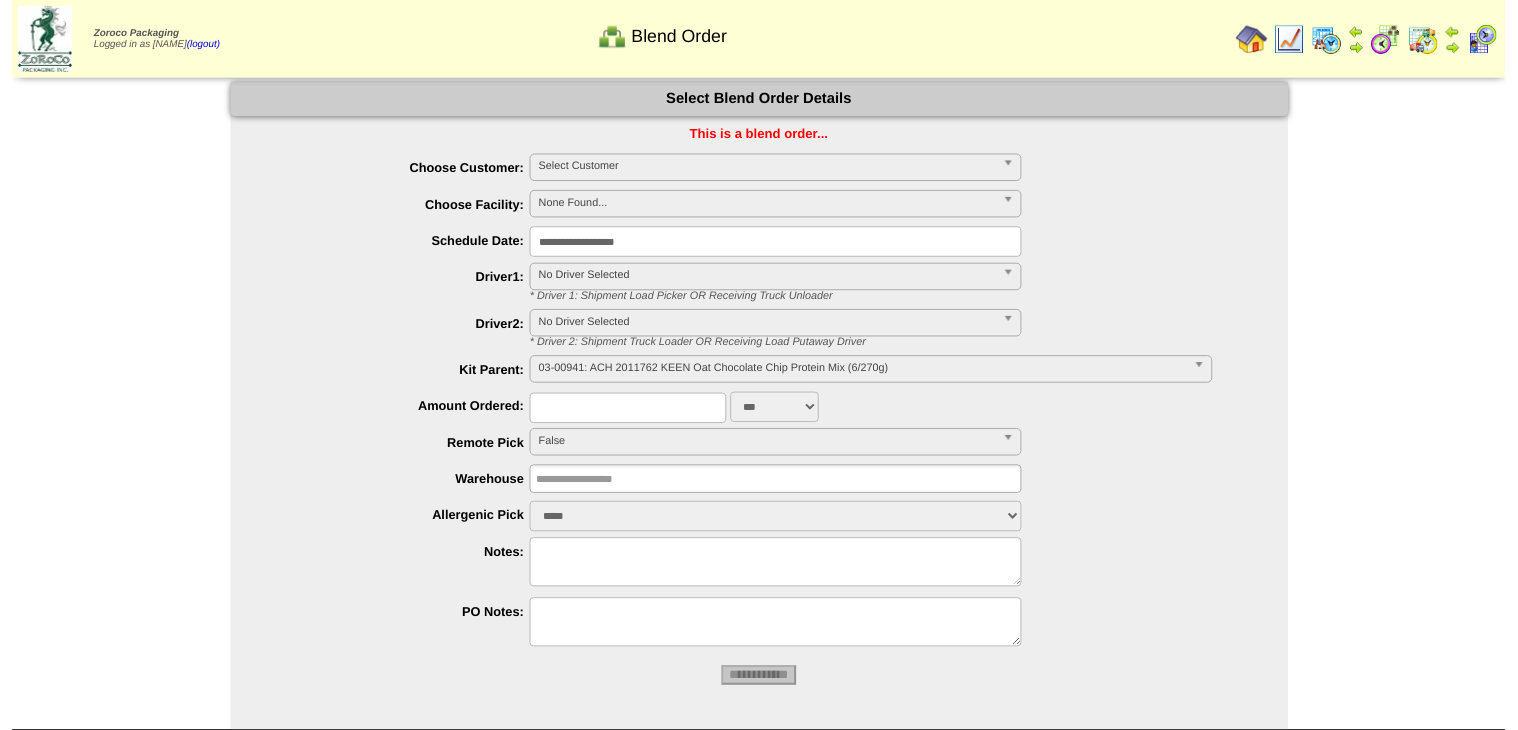 scroll, scrollTop: 0, scrollLeft: 0, axis: both 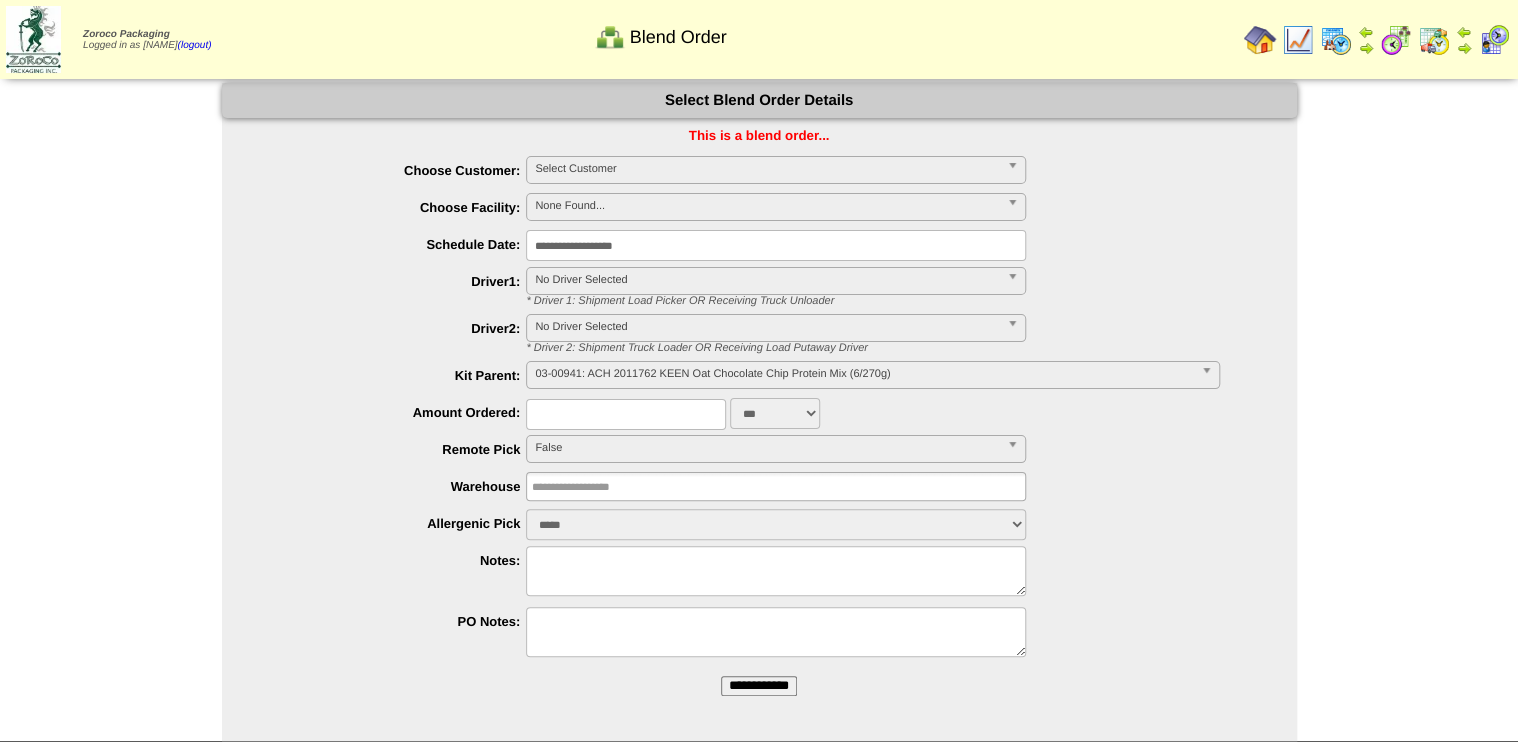 click on "Select Customer" at bounding box center (767, 169) 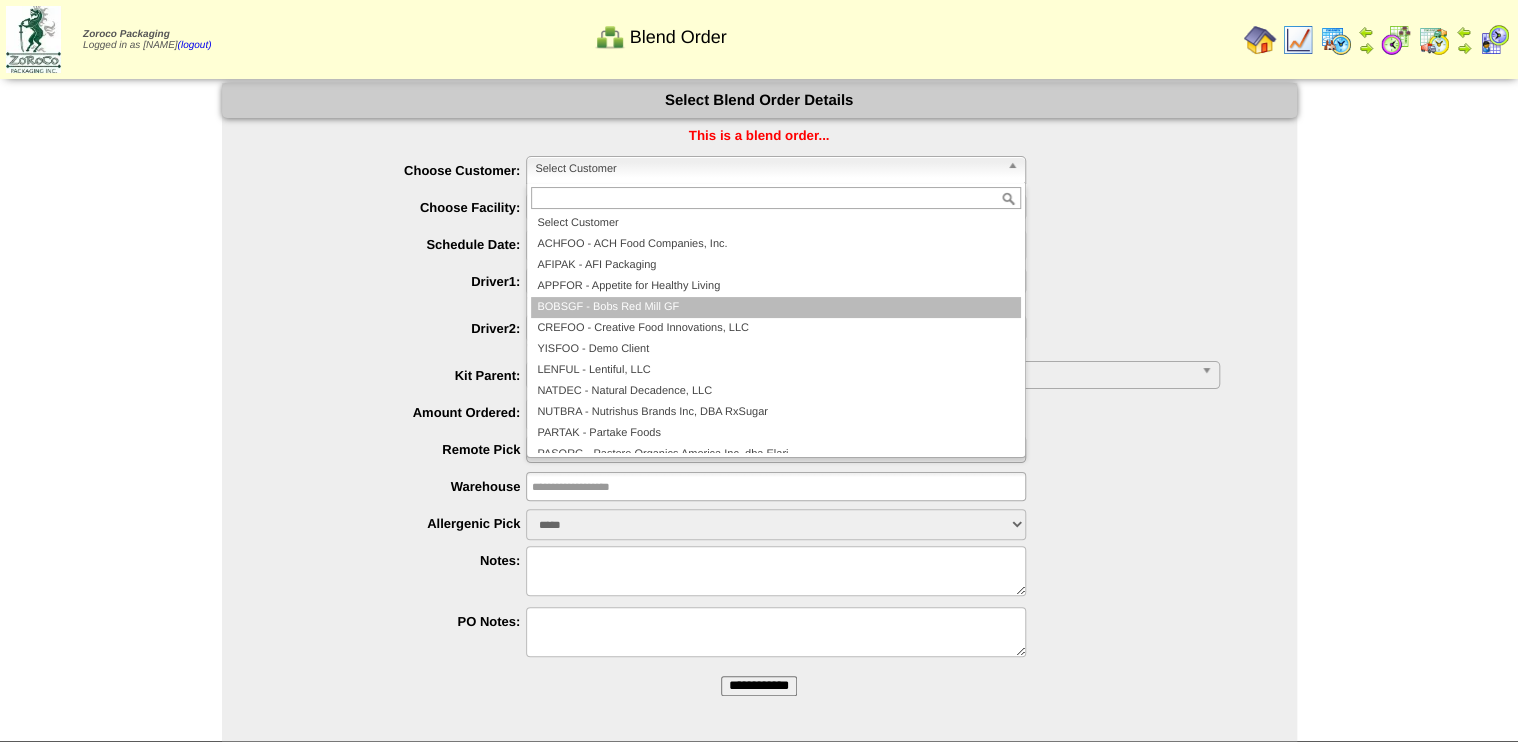 click on "APPFOR - Appetite for Healthy Living" at bounding box center [776, 286] 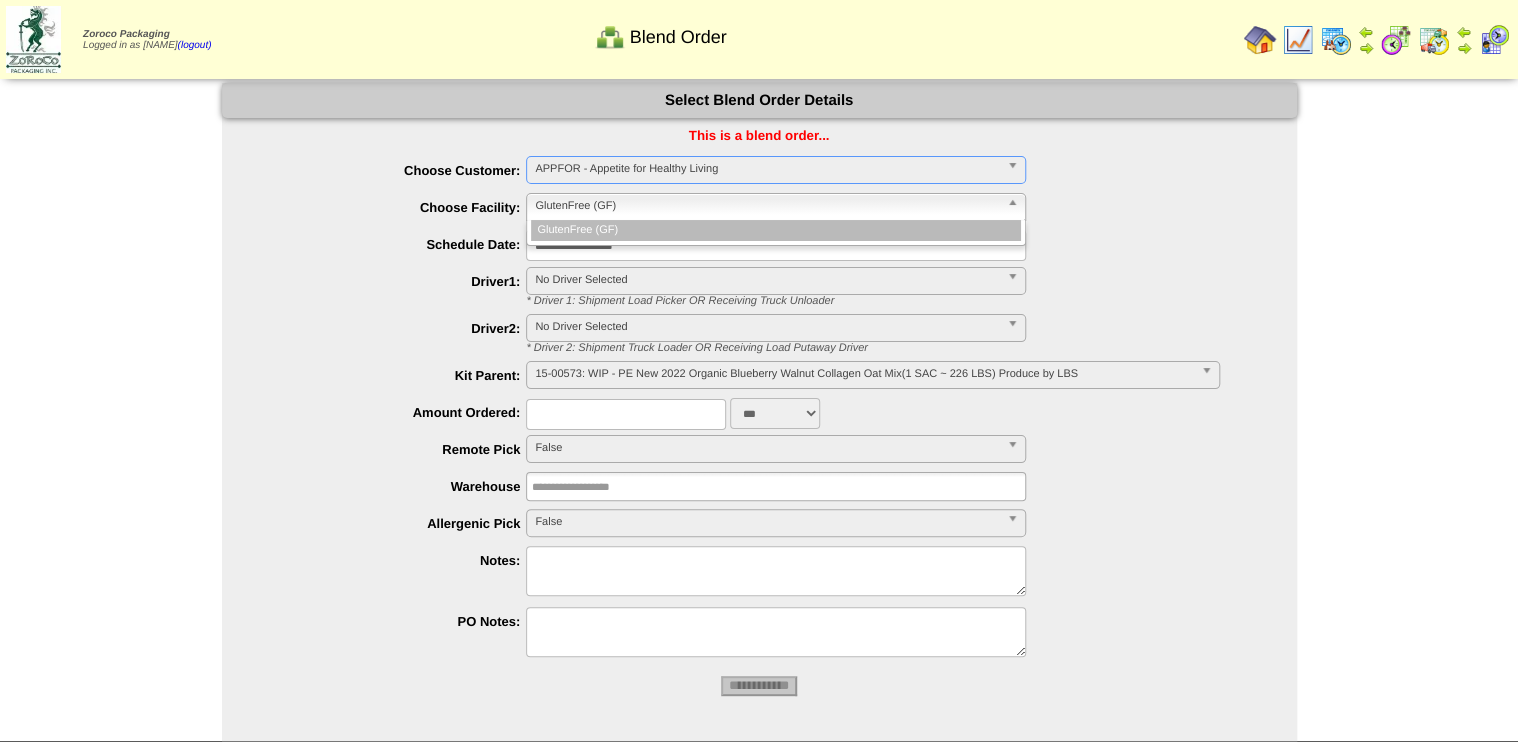 click on "GlutenFree (GF)" at bounding box center [767, 206] 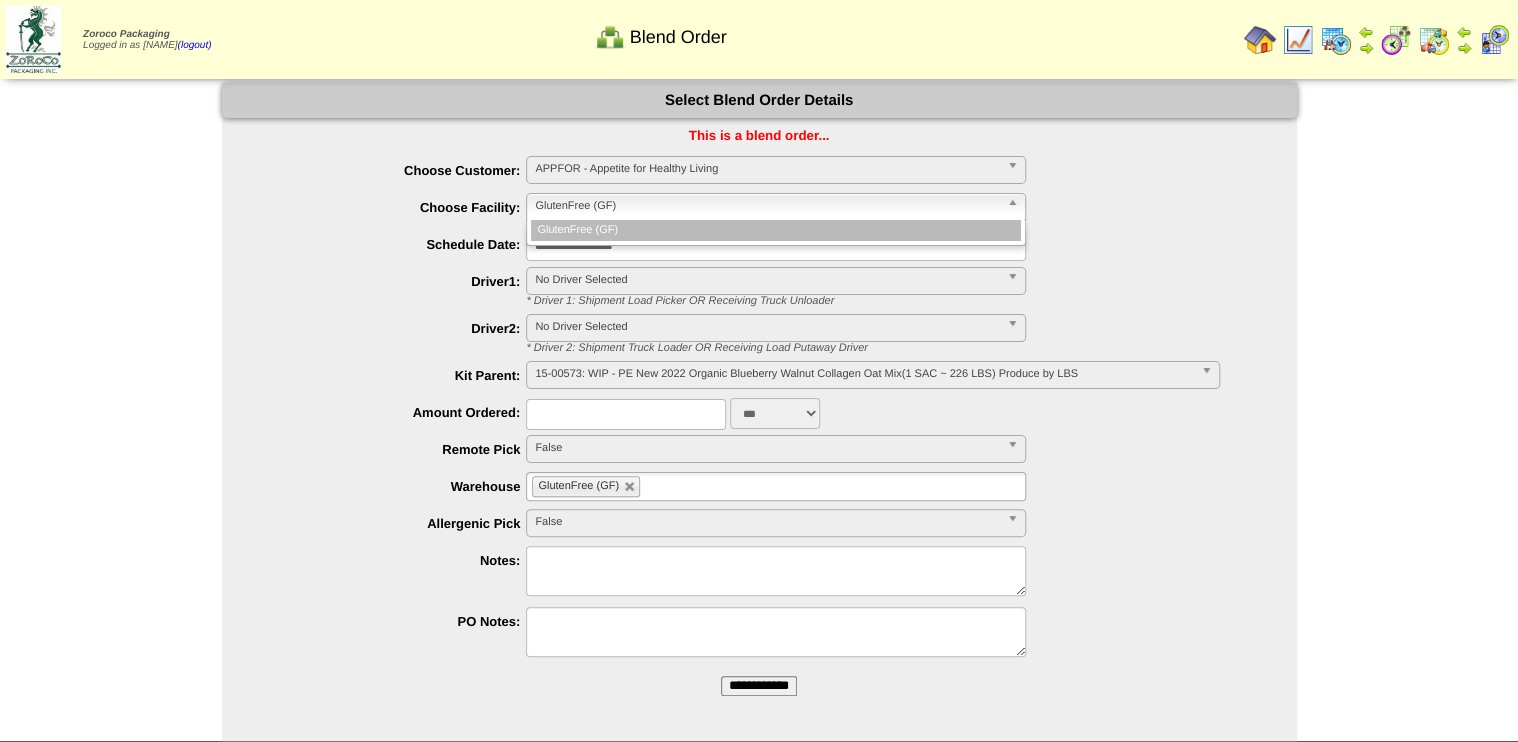 click on "GlutenFree (GF)" at bounding box center (776, 230) 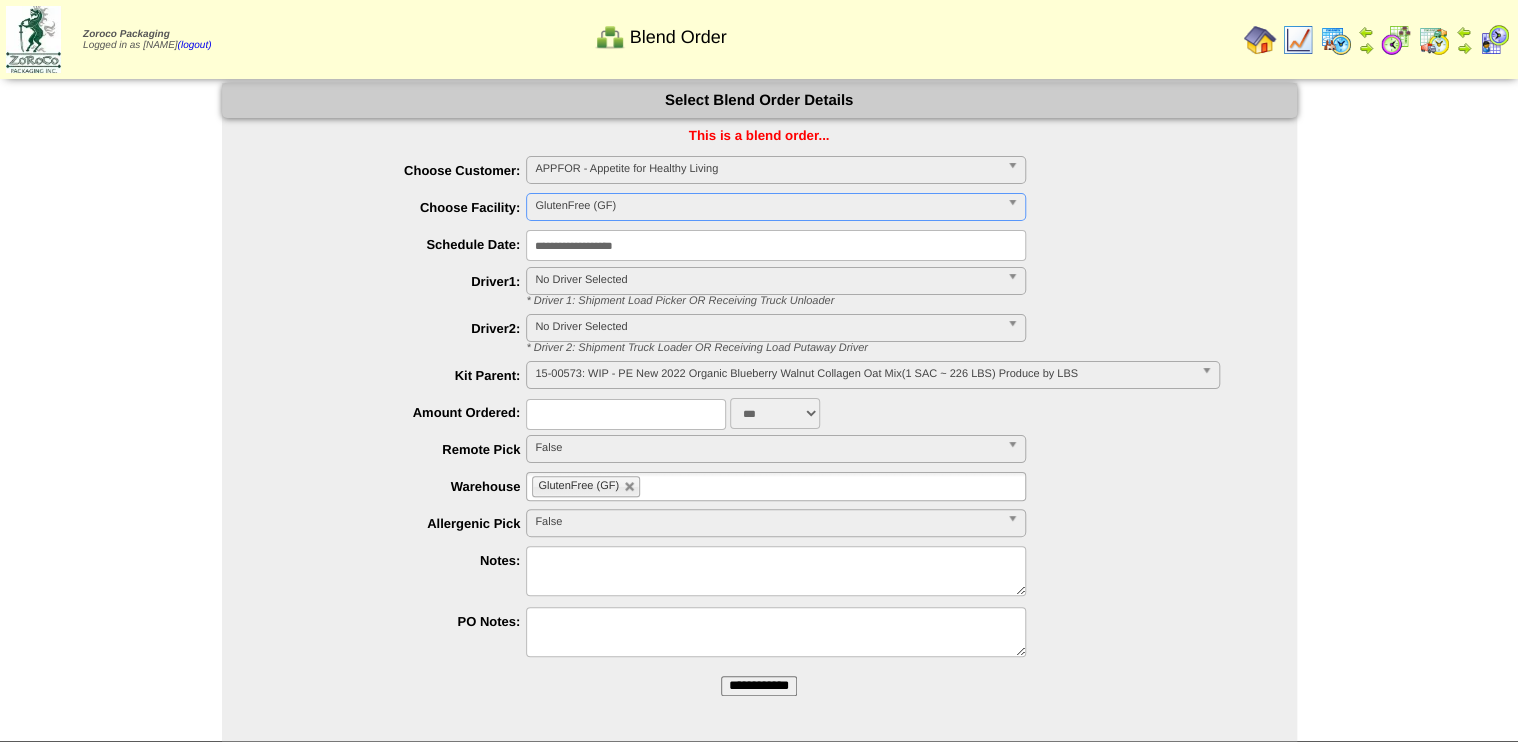 click on "APPFOR - Appetite for Healthy Living" at bounding box center (767, 169) 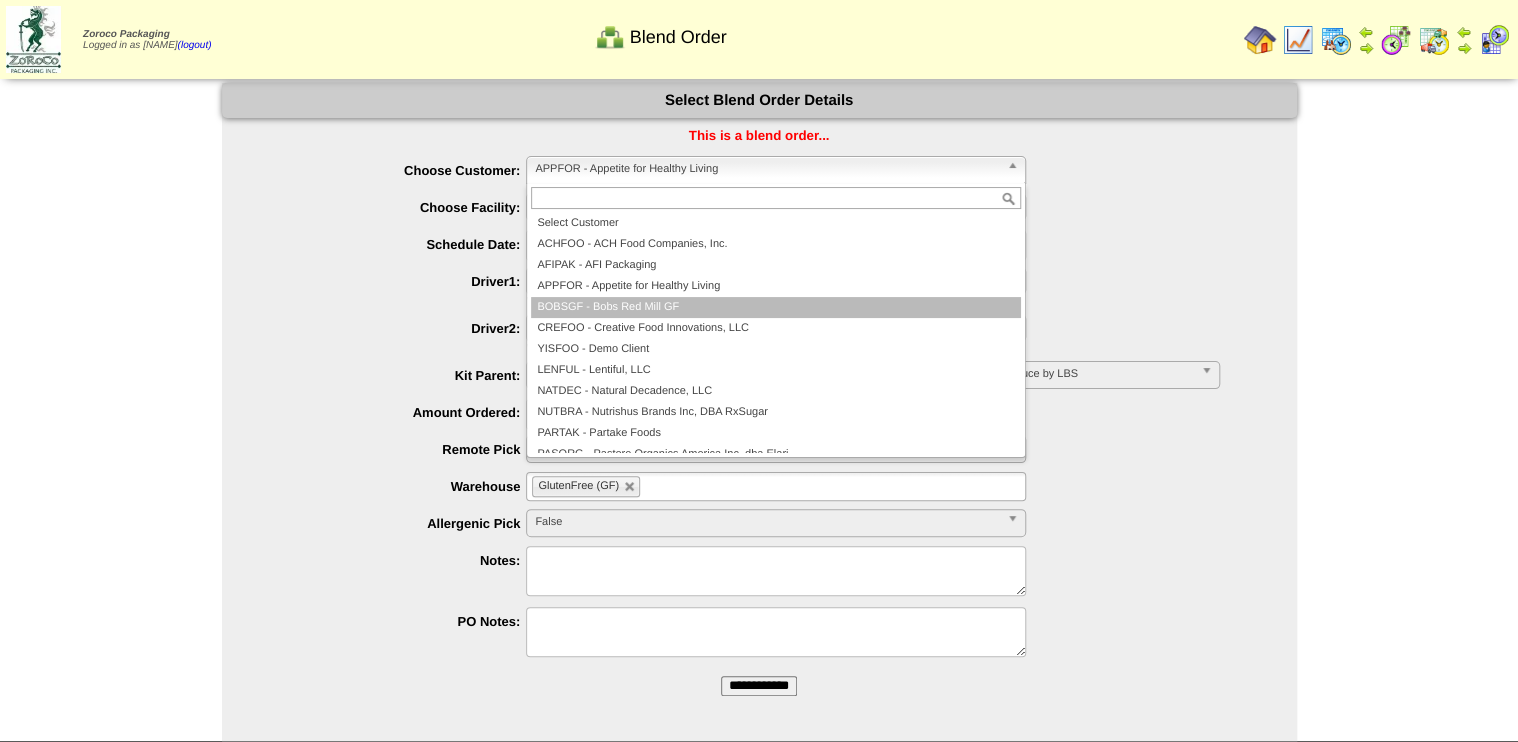 click on "BOBSGF - Bobs Red Mill GF" at bounding box center (776, 307) 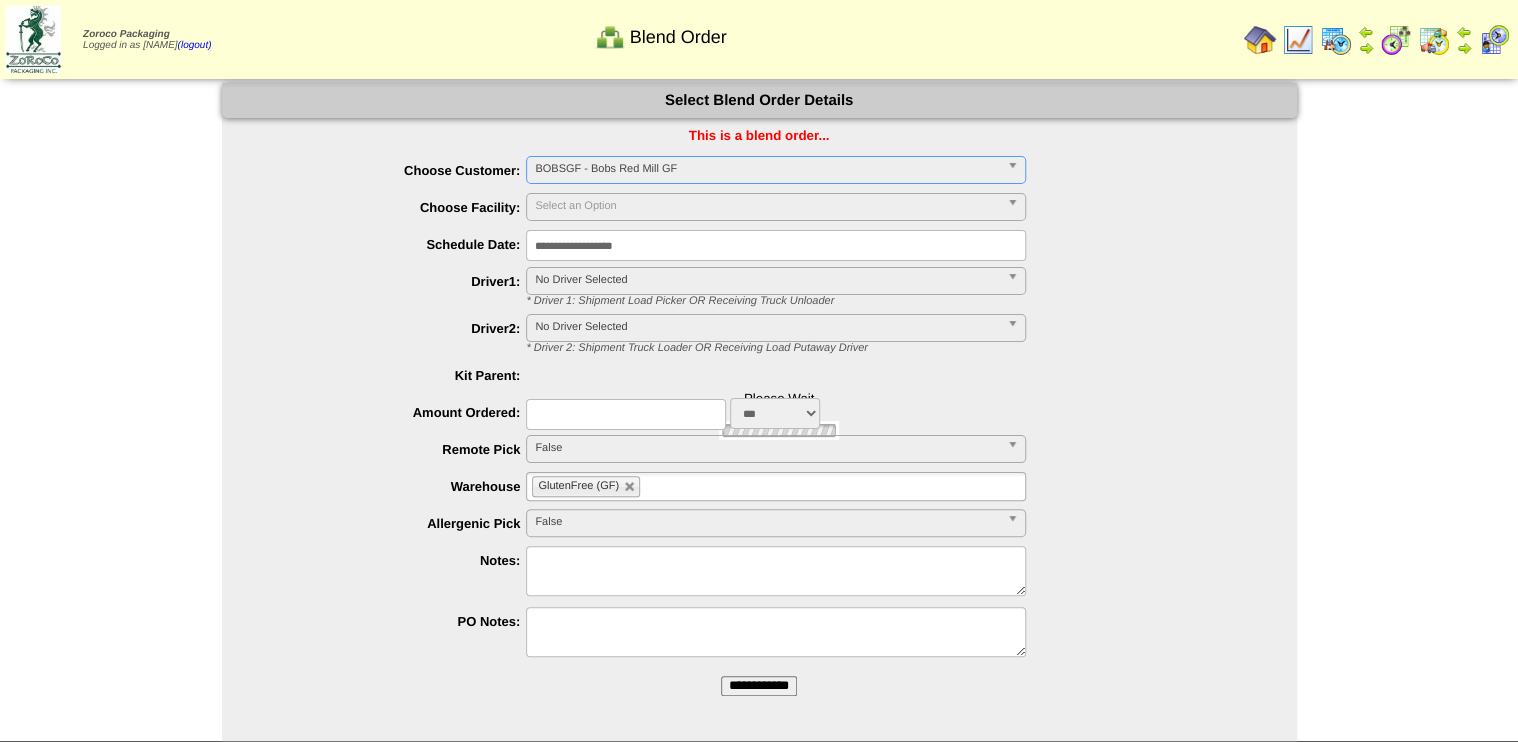 click on "Select an Option" at bounding box center [767, 206] 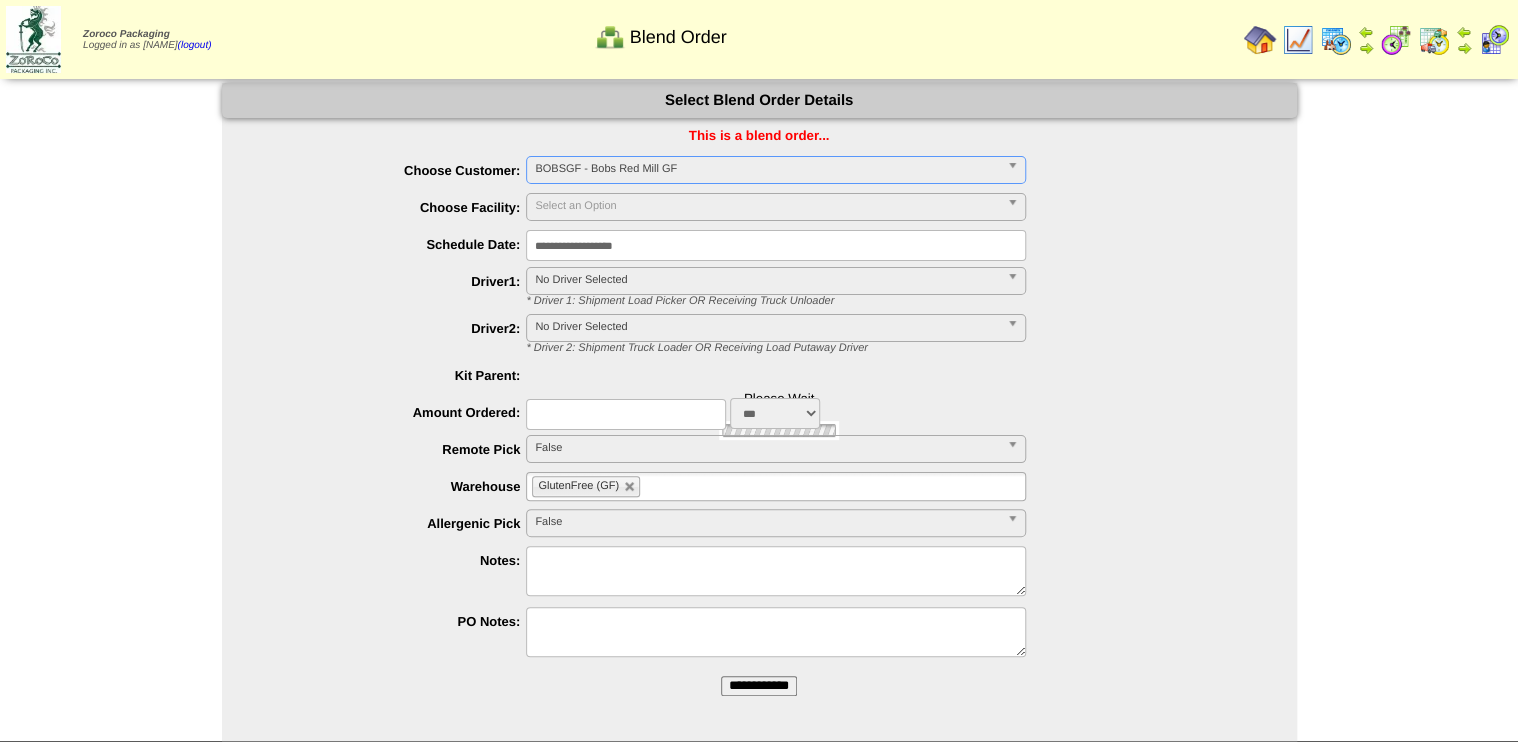 type on "**********" 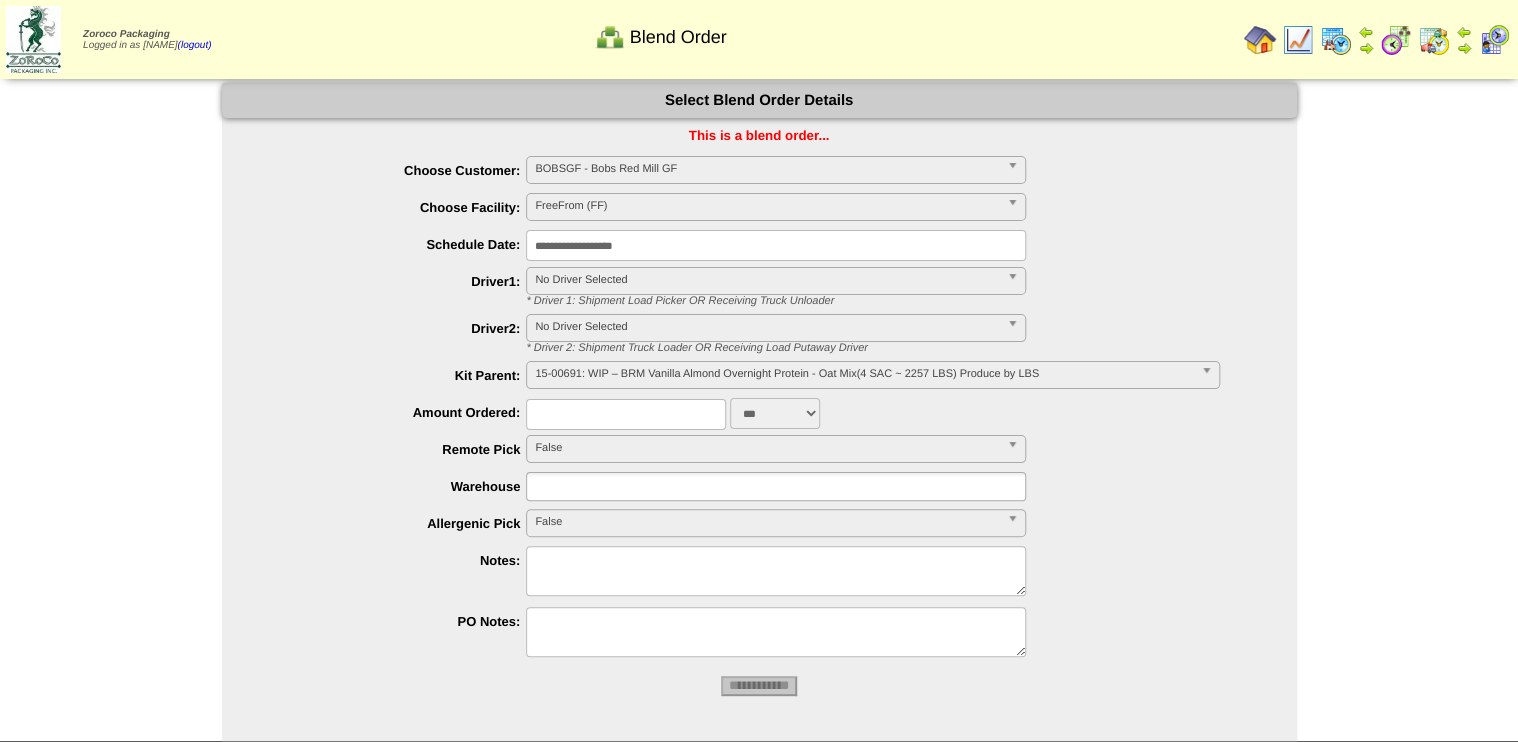 click on "FreeFrom (FF)" at bounding box center (767, 206) 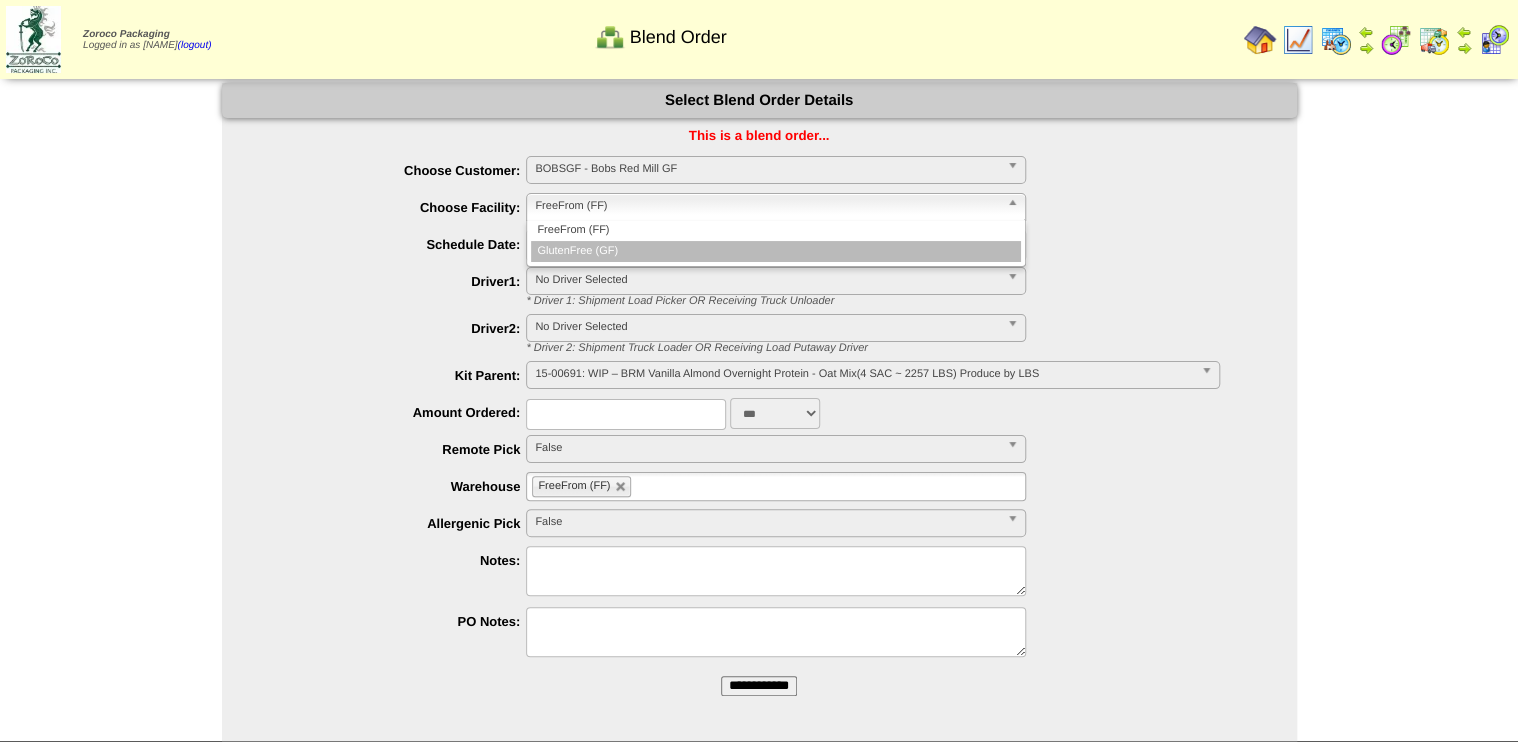 click on "GlutenFree (GF)" at bounding box center (776, 251) 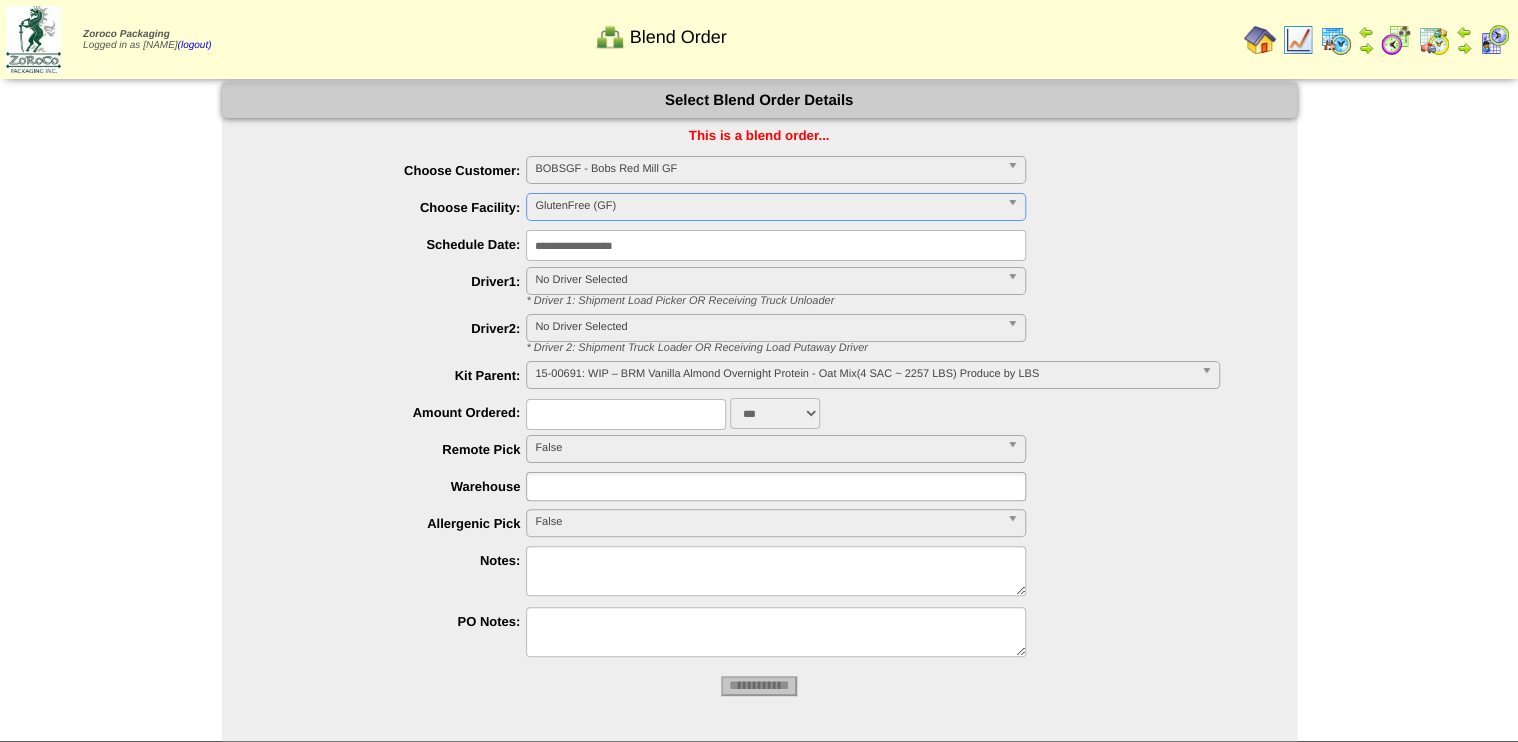 type on "**********" 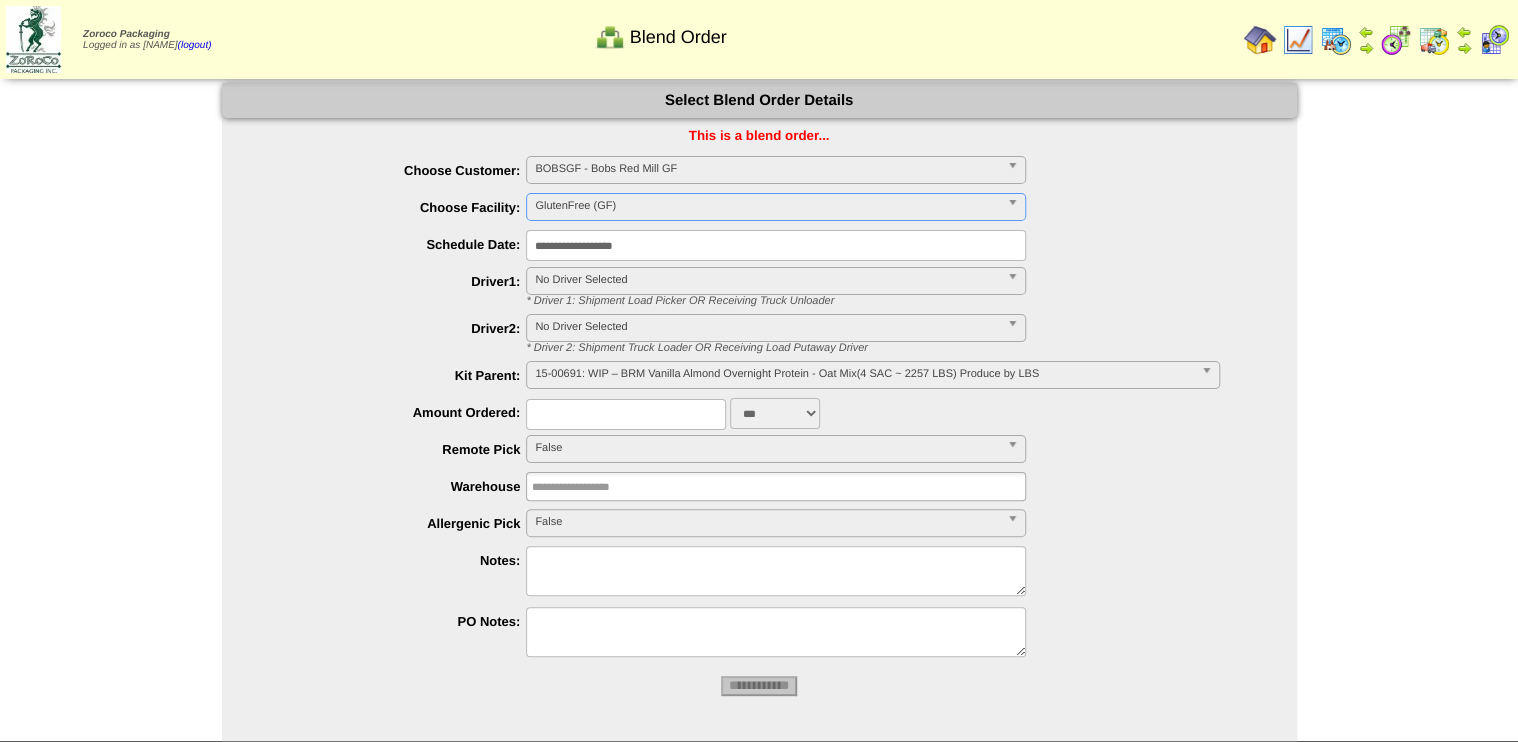click at bounding box center [626, 414] 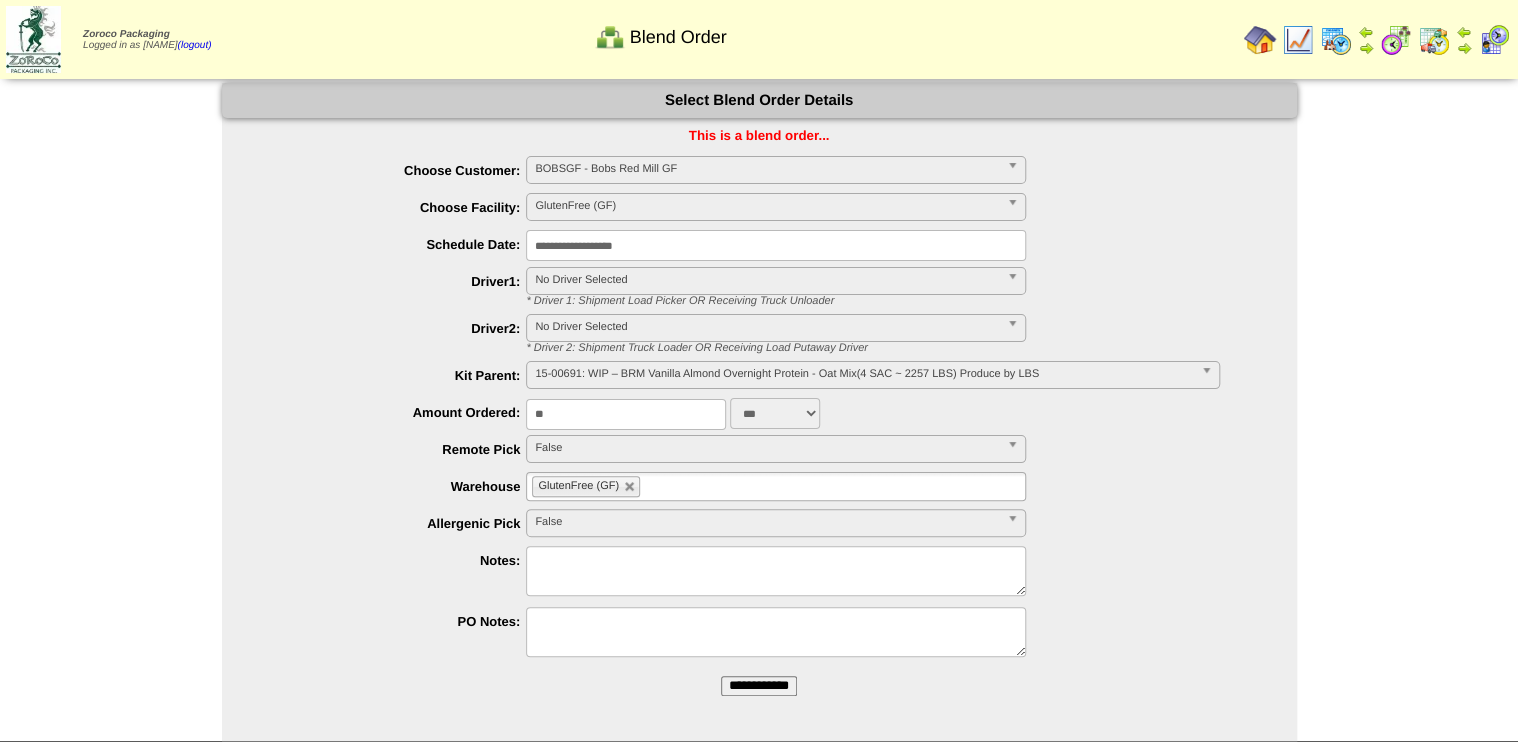 type on "**" 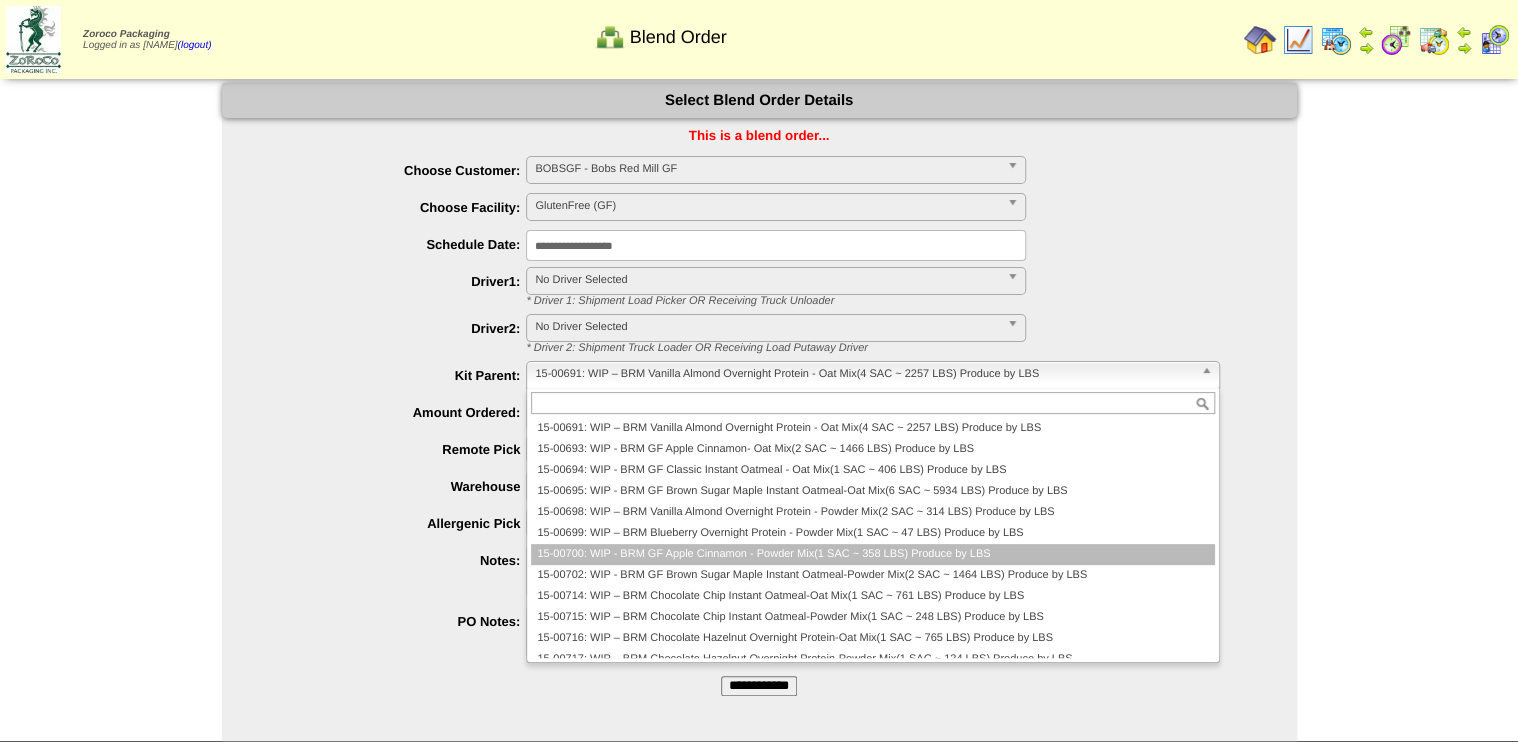 click on "15-00700: WIP - BRM GF Apple Cinnamon - Powder Mix(1 SAC ~ 358 LBS) Produce by LBS" at bounding box center [872, 554] 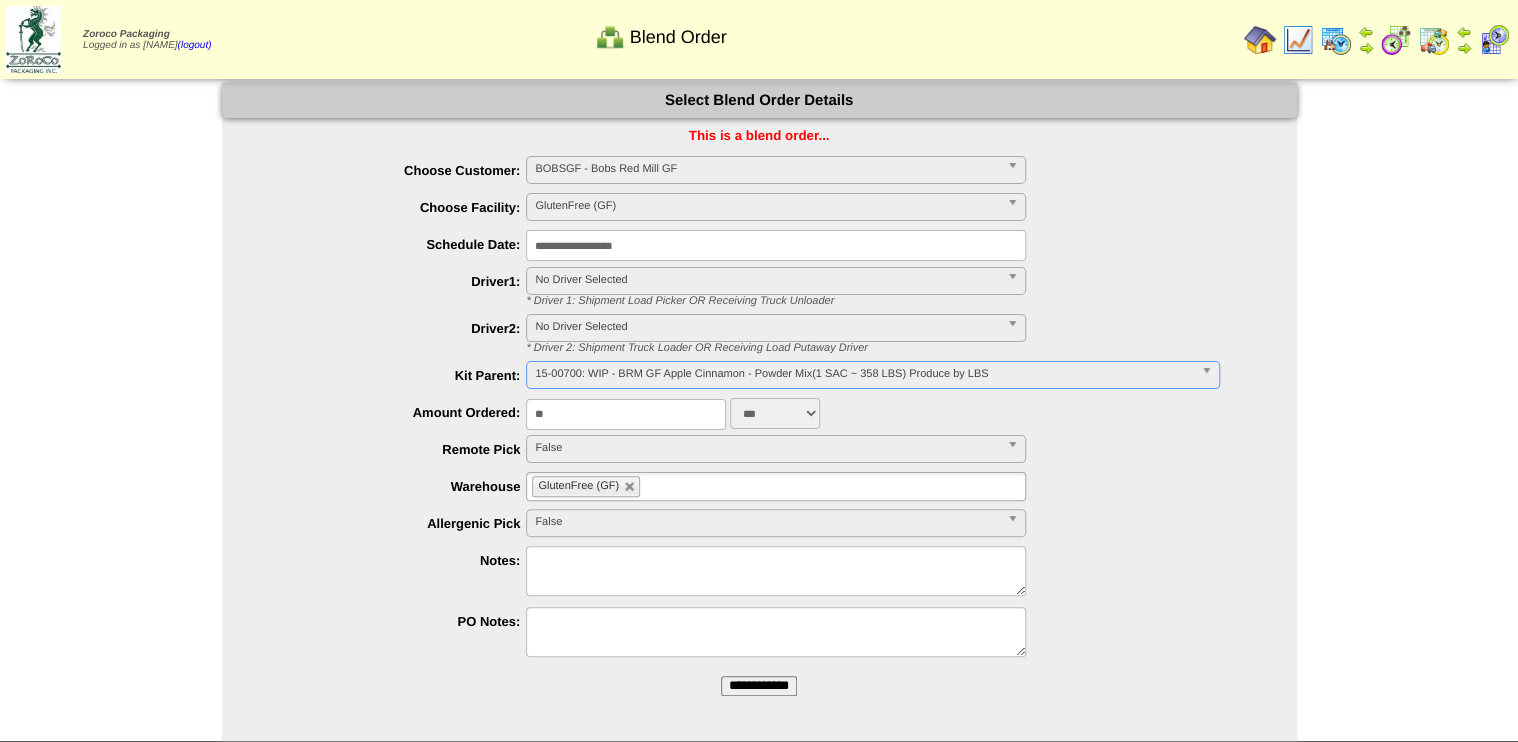 click on "**********" at bounding box center [759, 686] 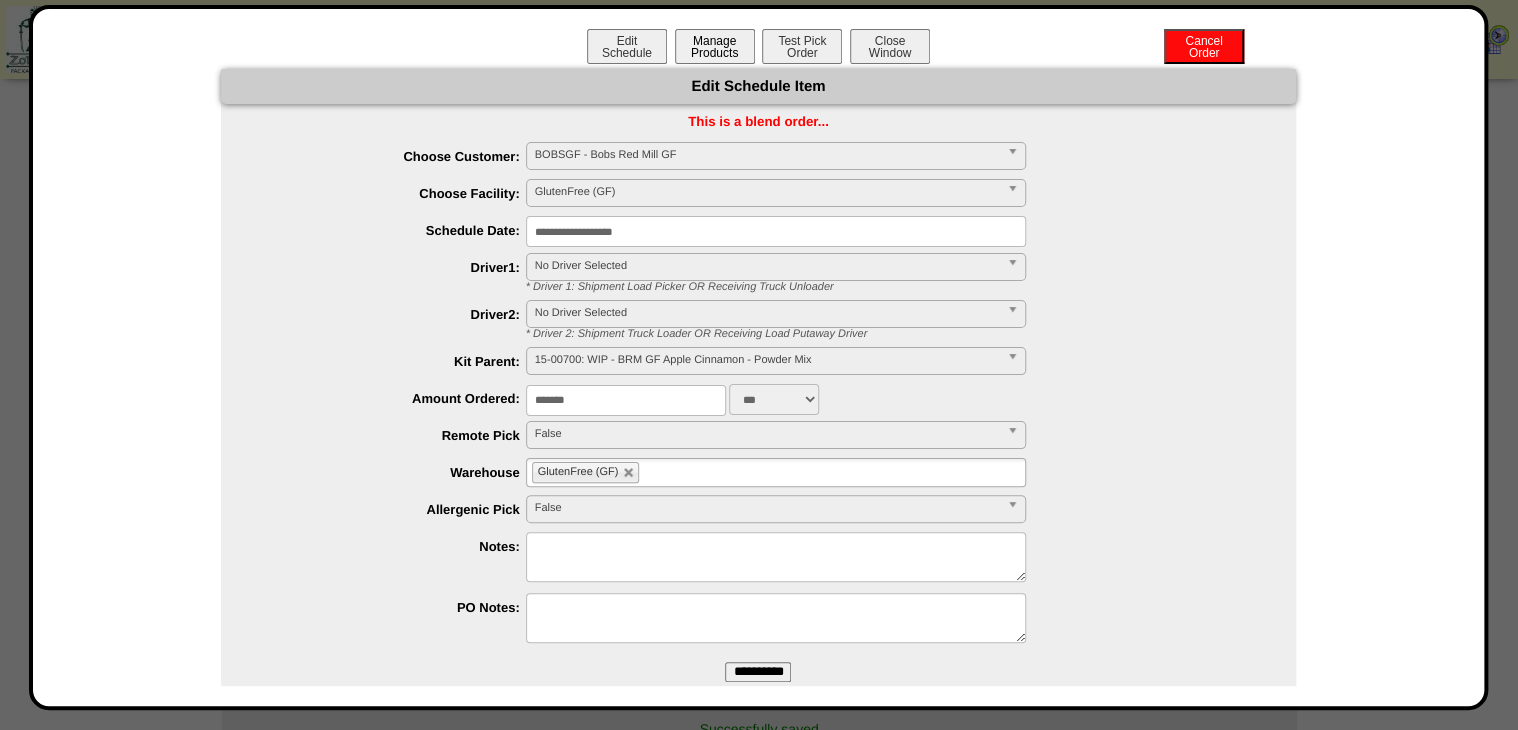 click on "Manage Products" at bounding box center [715, 46] 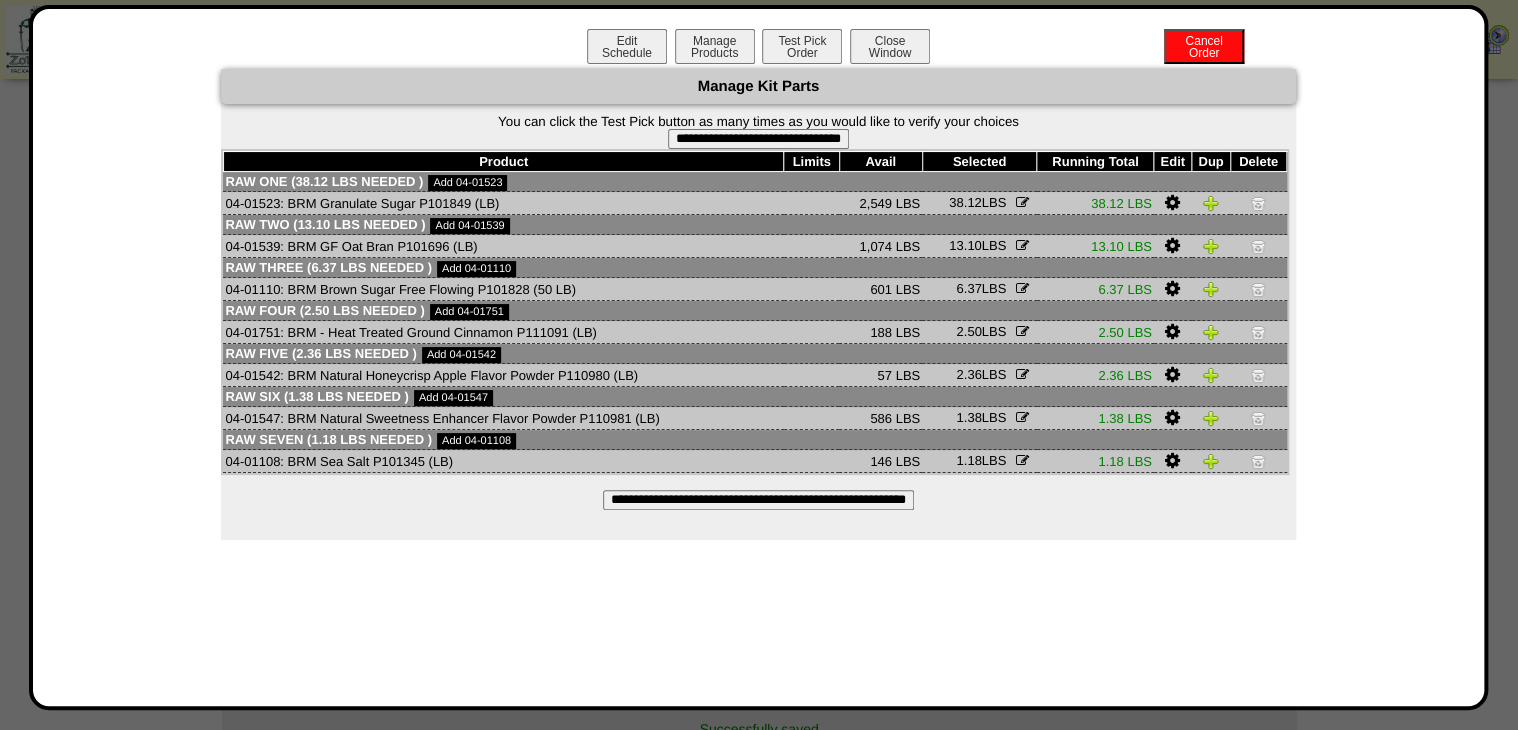 drag, startPoint x: 786, startPoint y: 140, endPoint x: 835, endPoint y: 74, distance: 82.20097 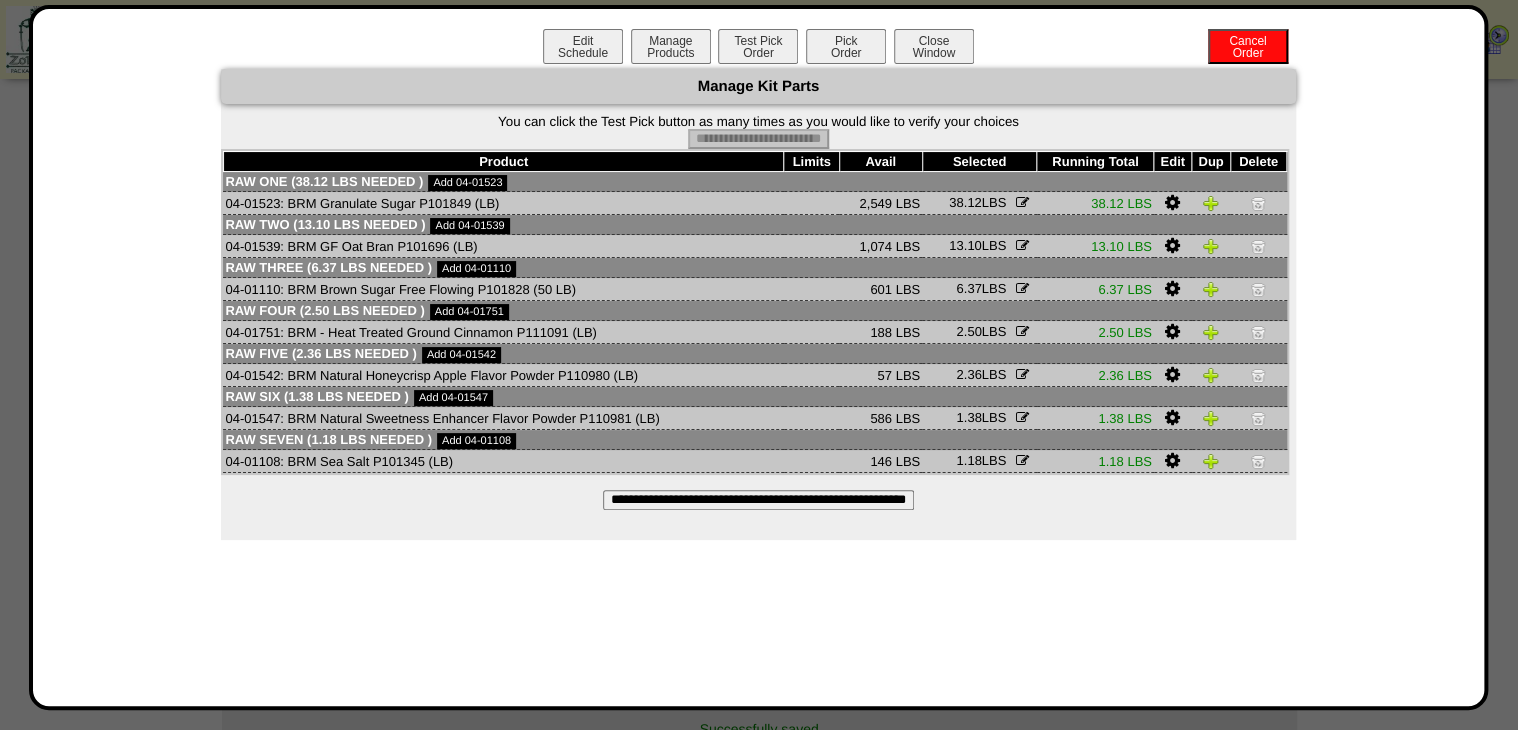 click on "Pick Order" at bounding box center [846, 46] 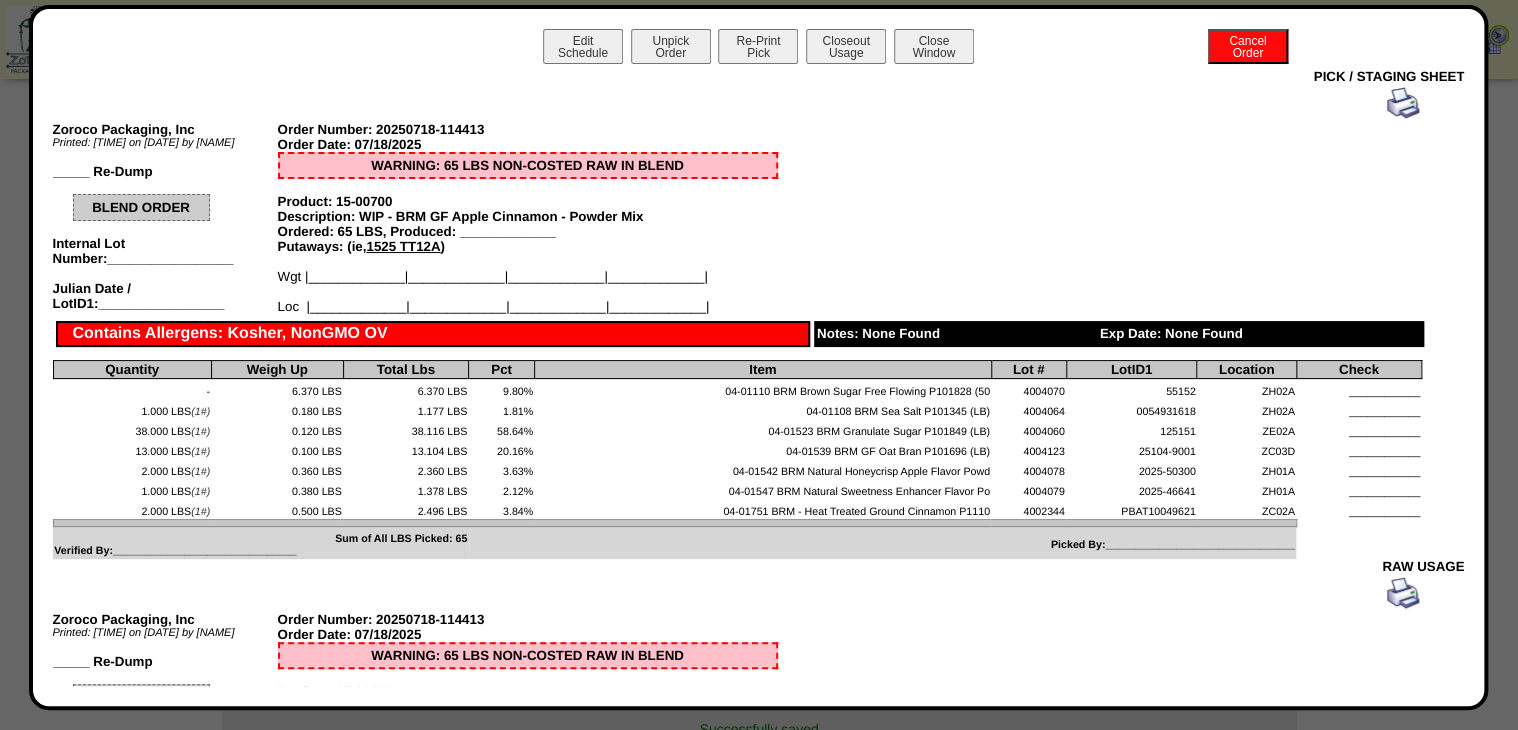 click at bounding box center (1403, 103) 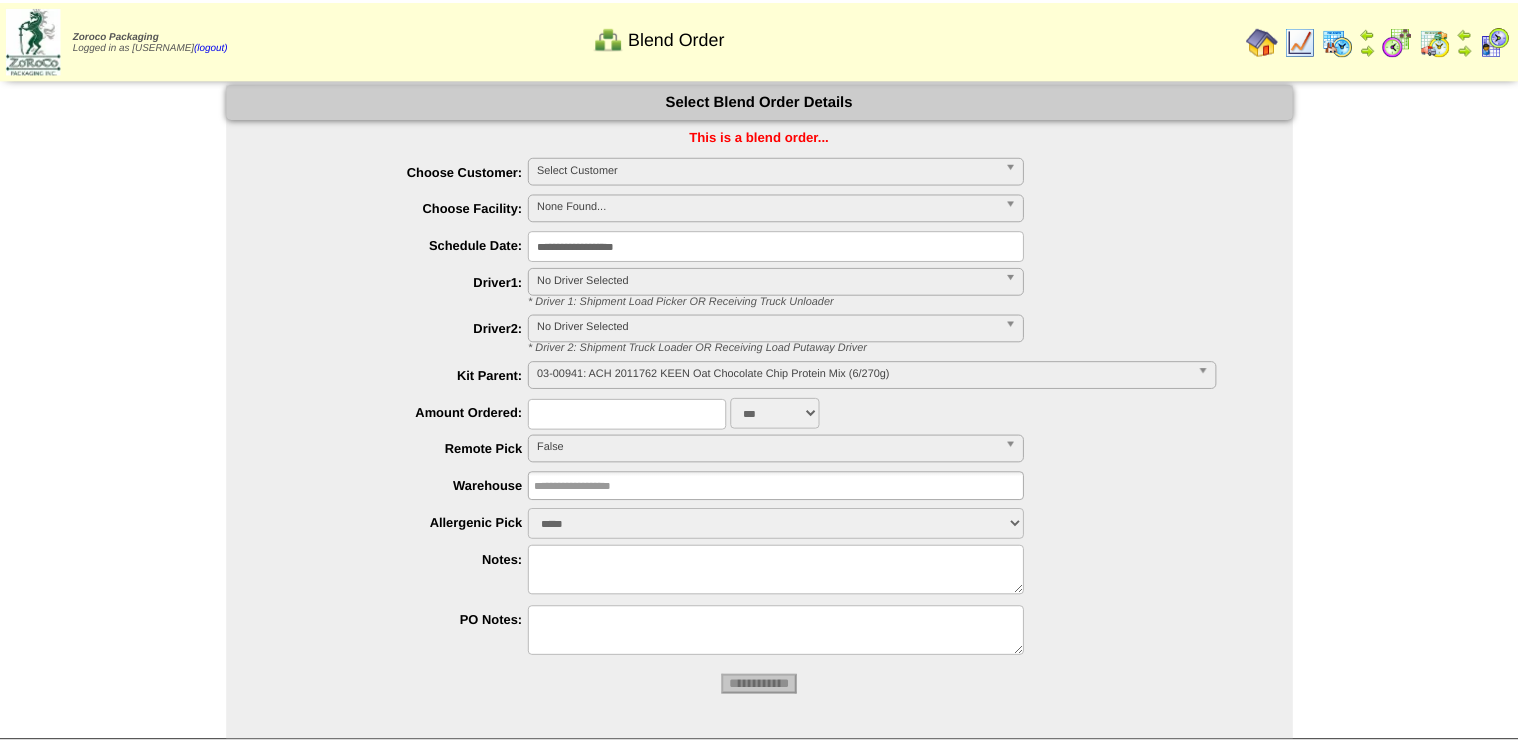 scroll, scrollTop: 0, scrollLeft: 0, axis: both 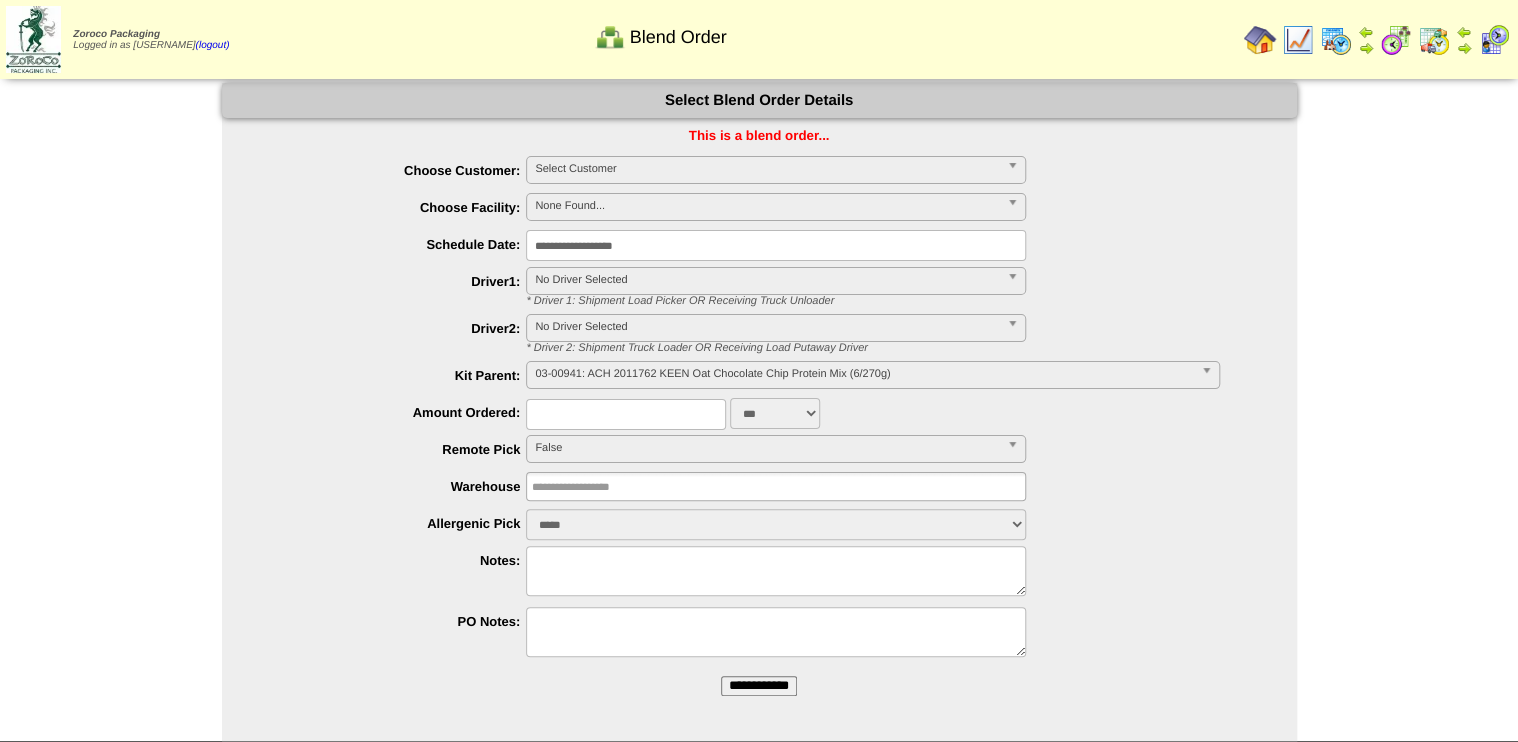 click at bounding box center [1336, 40] 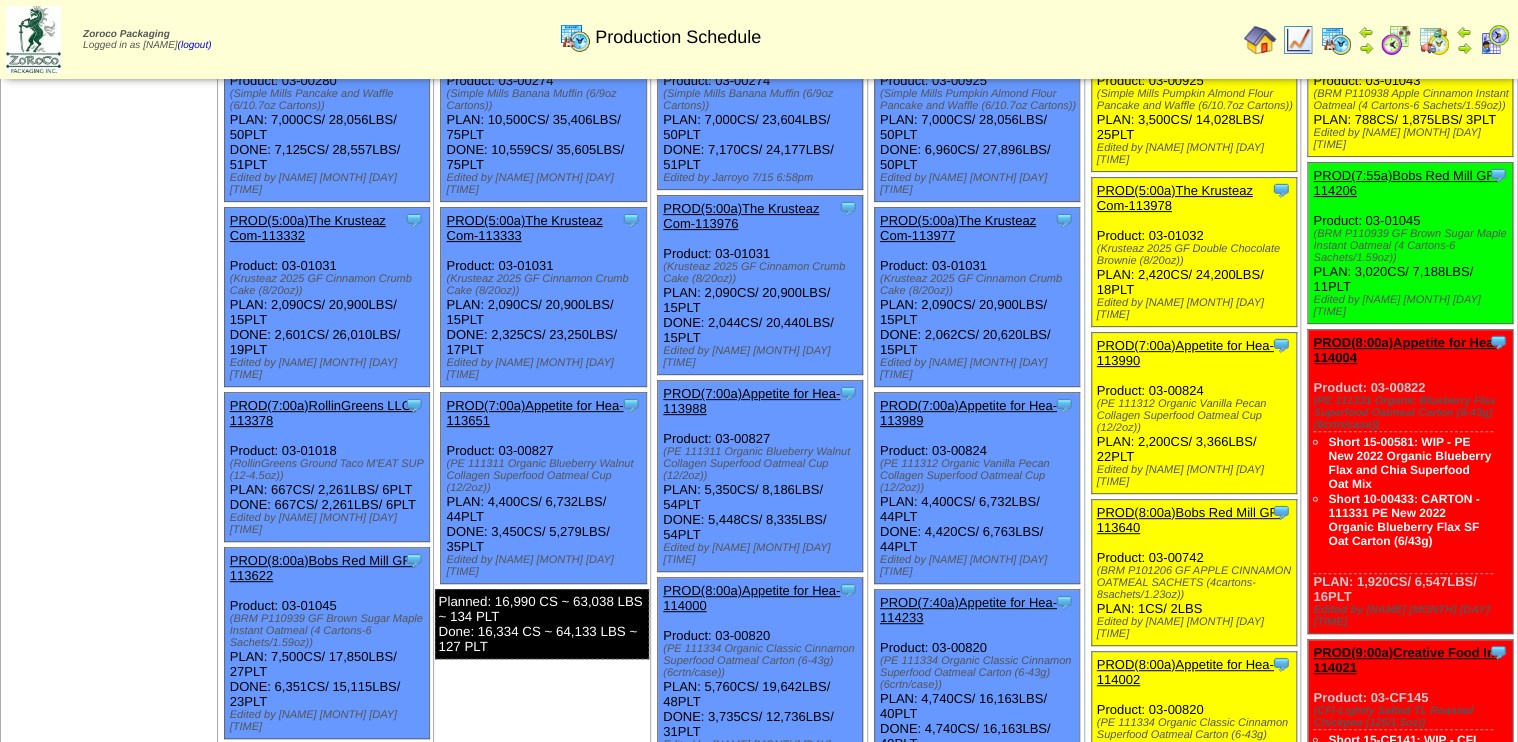 scroll, scrollTop: 160, scrollLeft: 0, axis: vertical 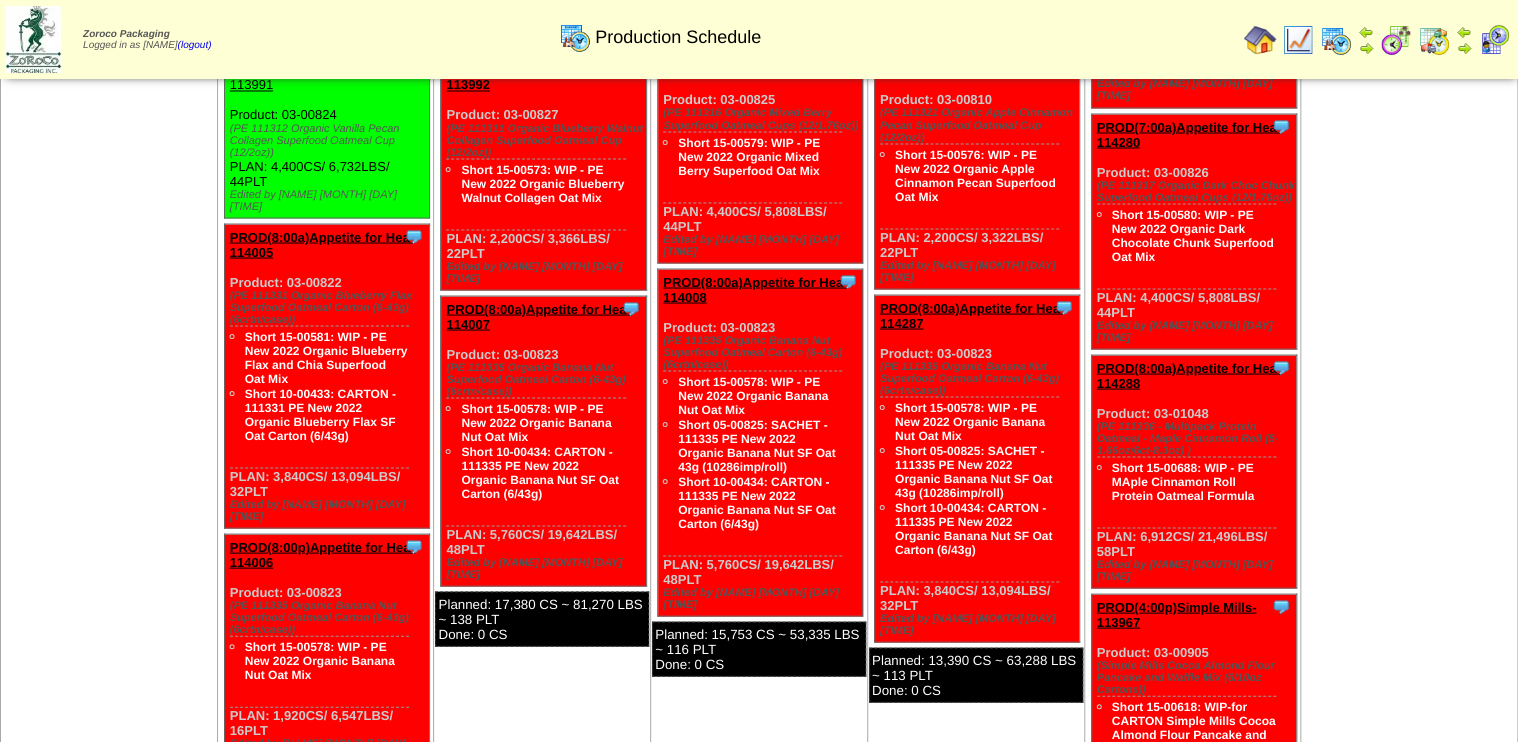 click on "[MONTH] [DAY]                        [+]                     Print                                     Export                                                                   Clone Item                                 PROD([TIME])[BRAND]-[ID]             [BRAND]     ScheduleID: [ID]" at bounding box center [542, 229] 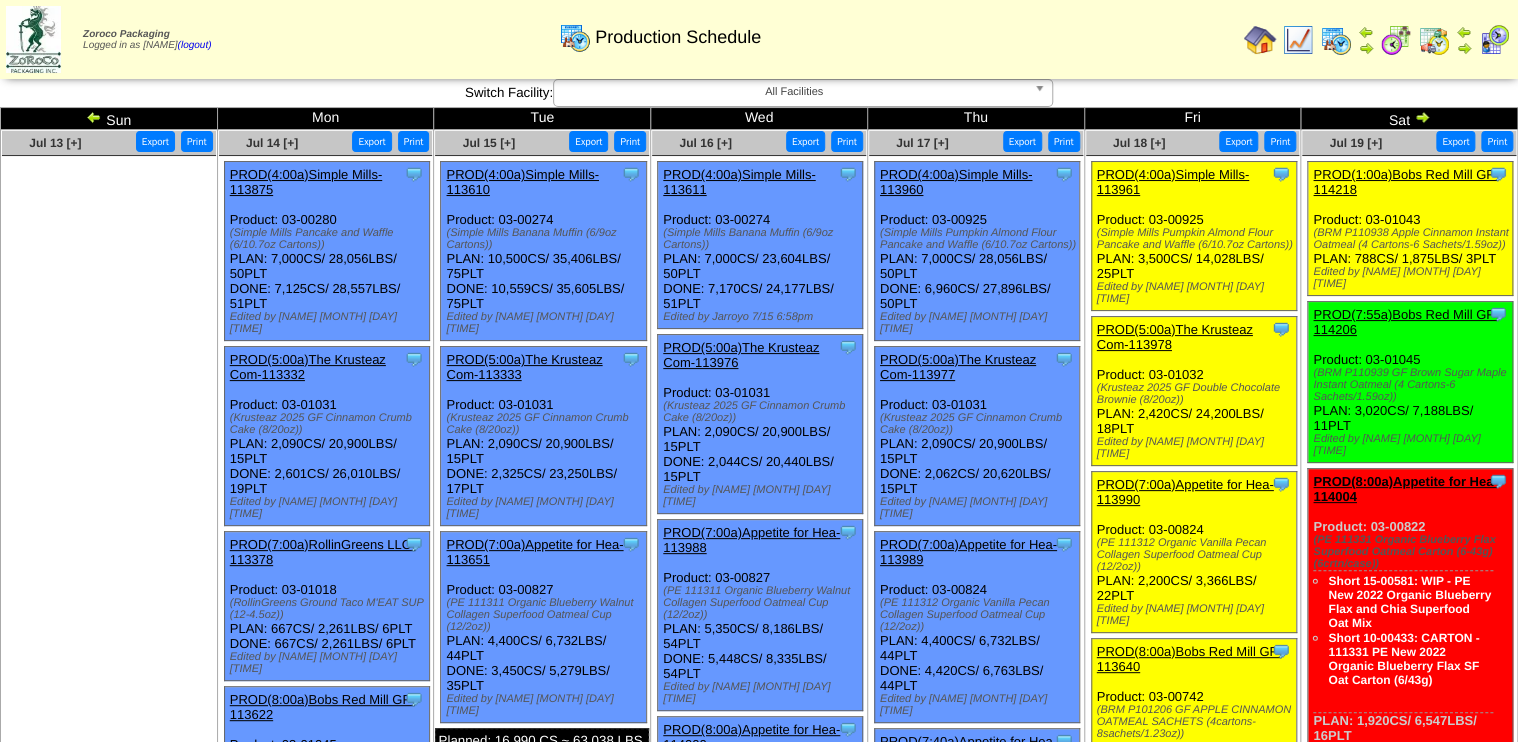 scroll, scrollTop: 0, scrollLeft: 0, axis: both 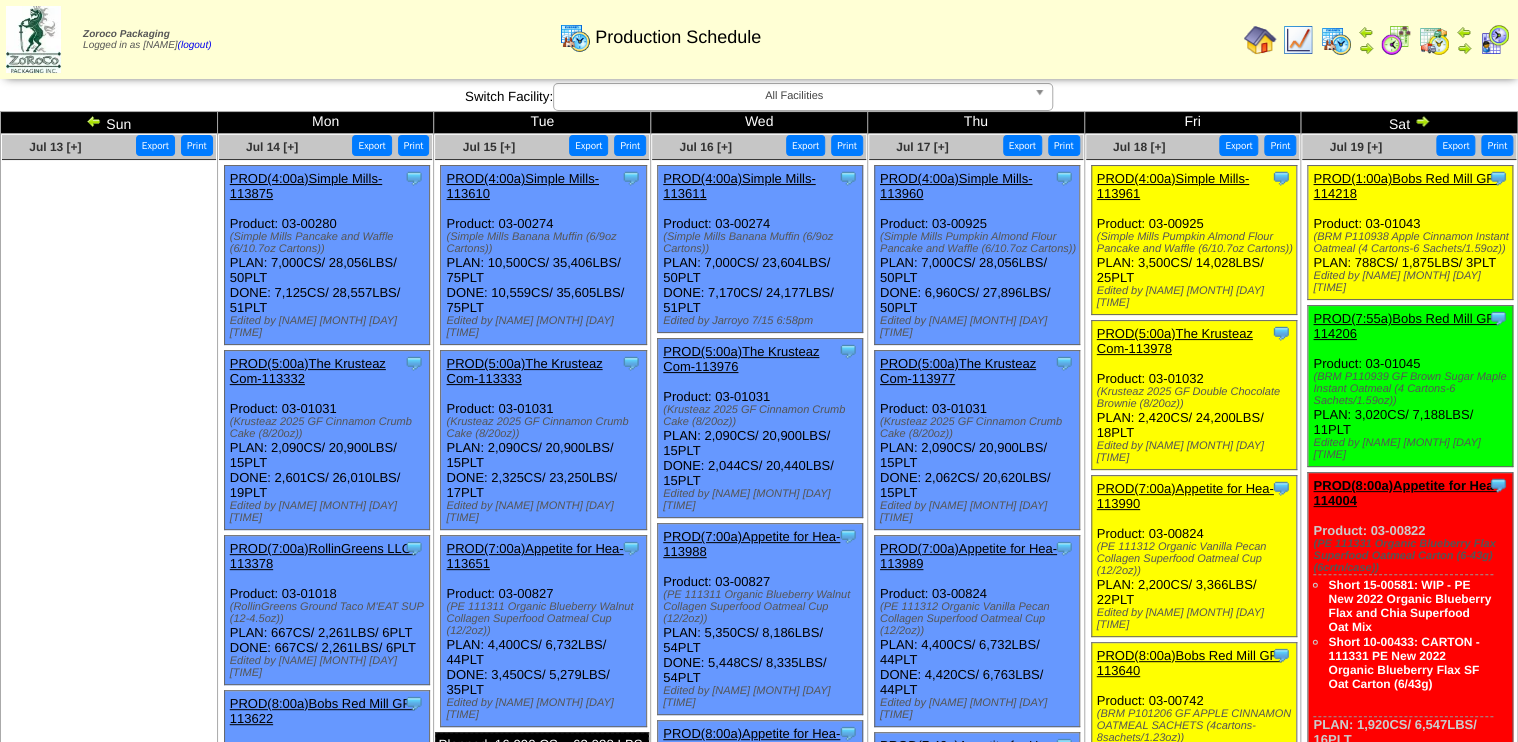 click at bounding box center (1396, 40) 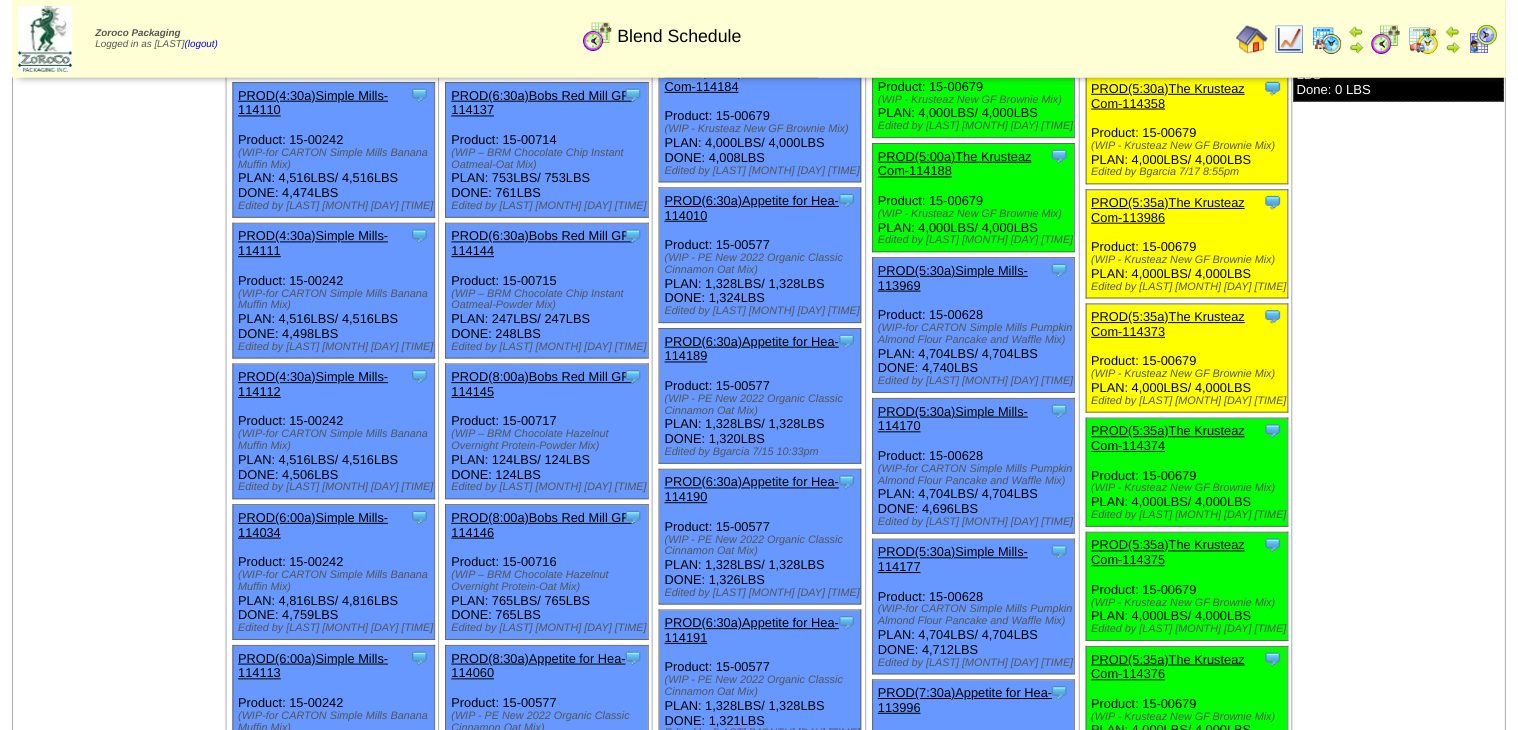scroll, scrollTop: 800, scrollLeft: 0, axis: vertical 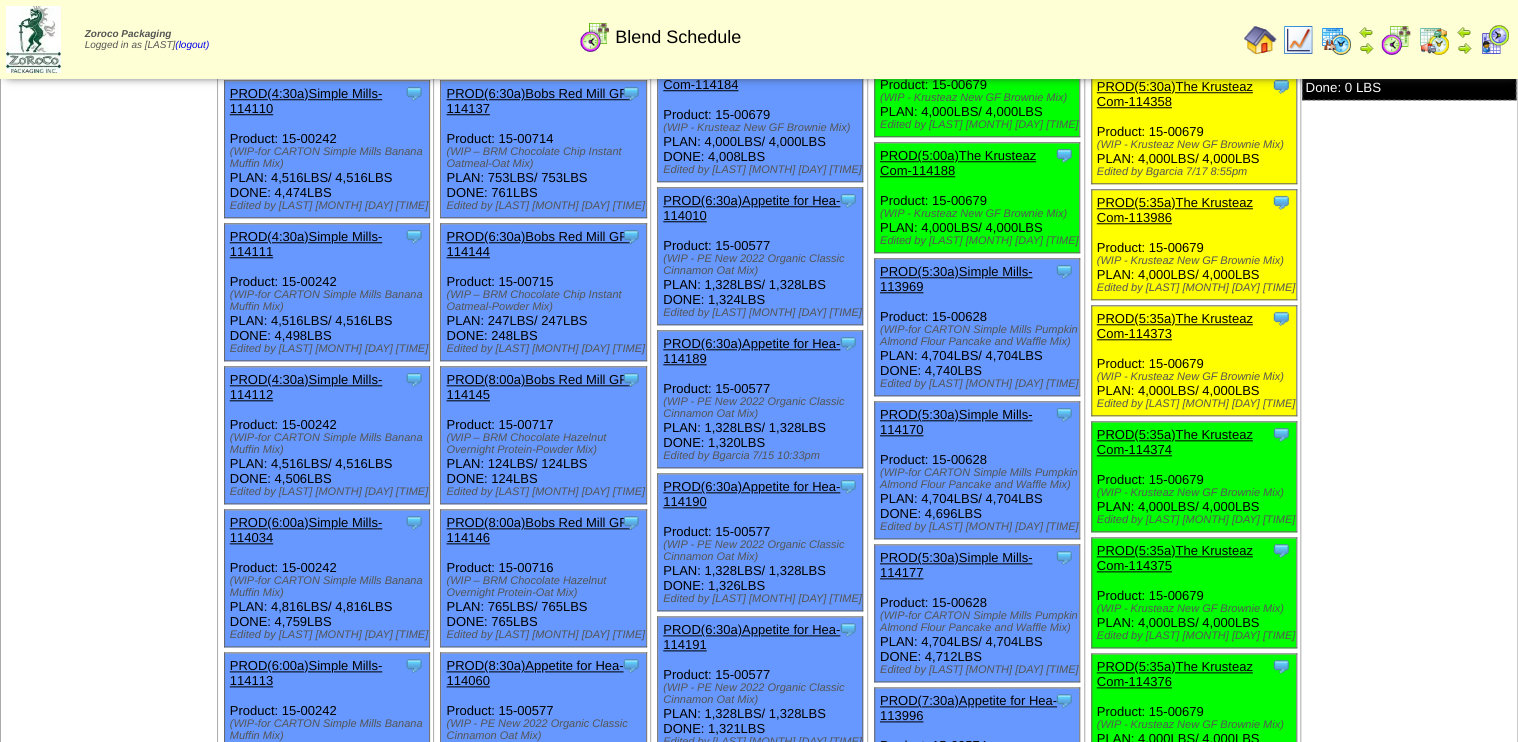 click on "PROD(5:35a)The Krusteaz Com-114373" at bounding box center (1175, 326) 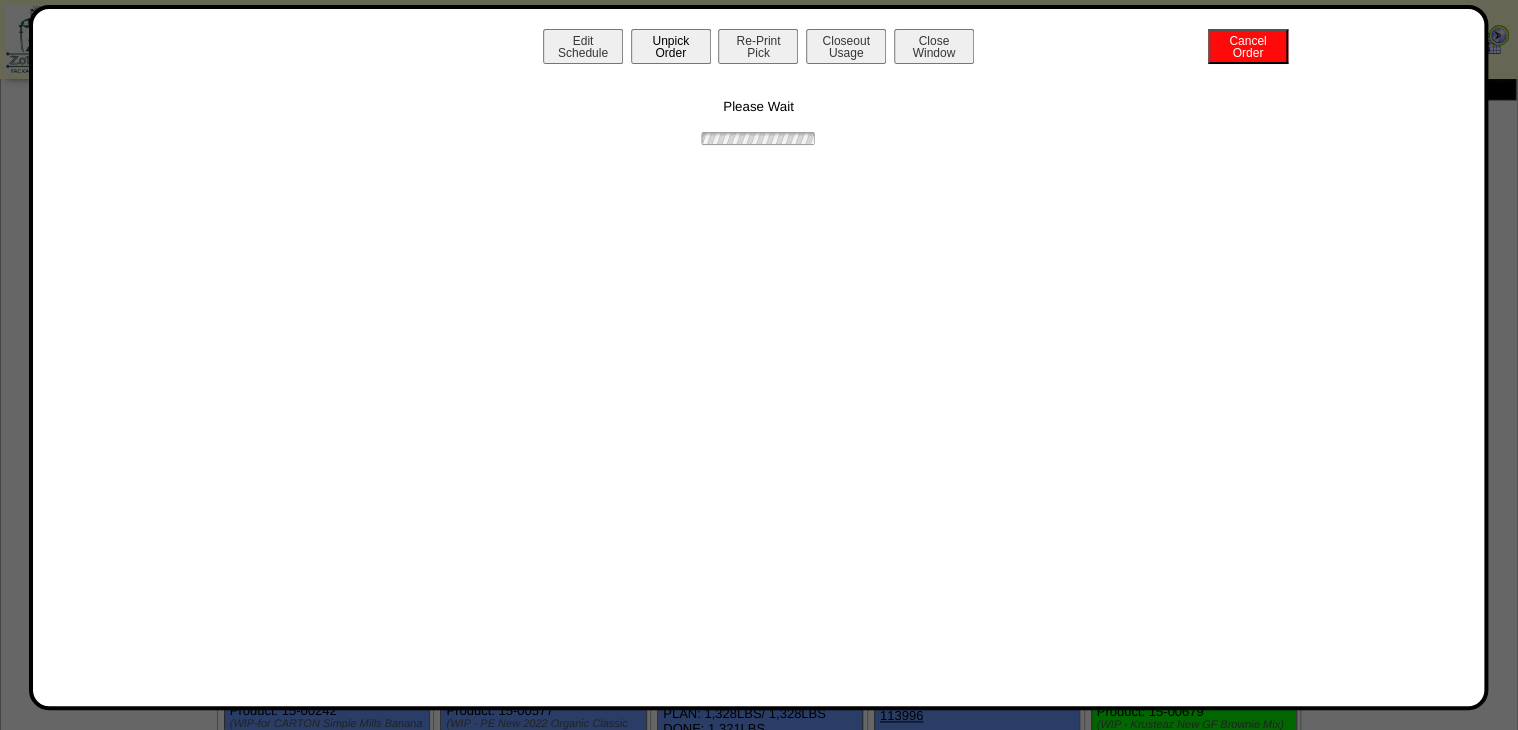 click on "PROD(5:35a)The Krusteaz Com-114373" at bounding box center [1175, 326] 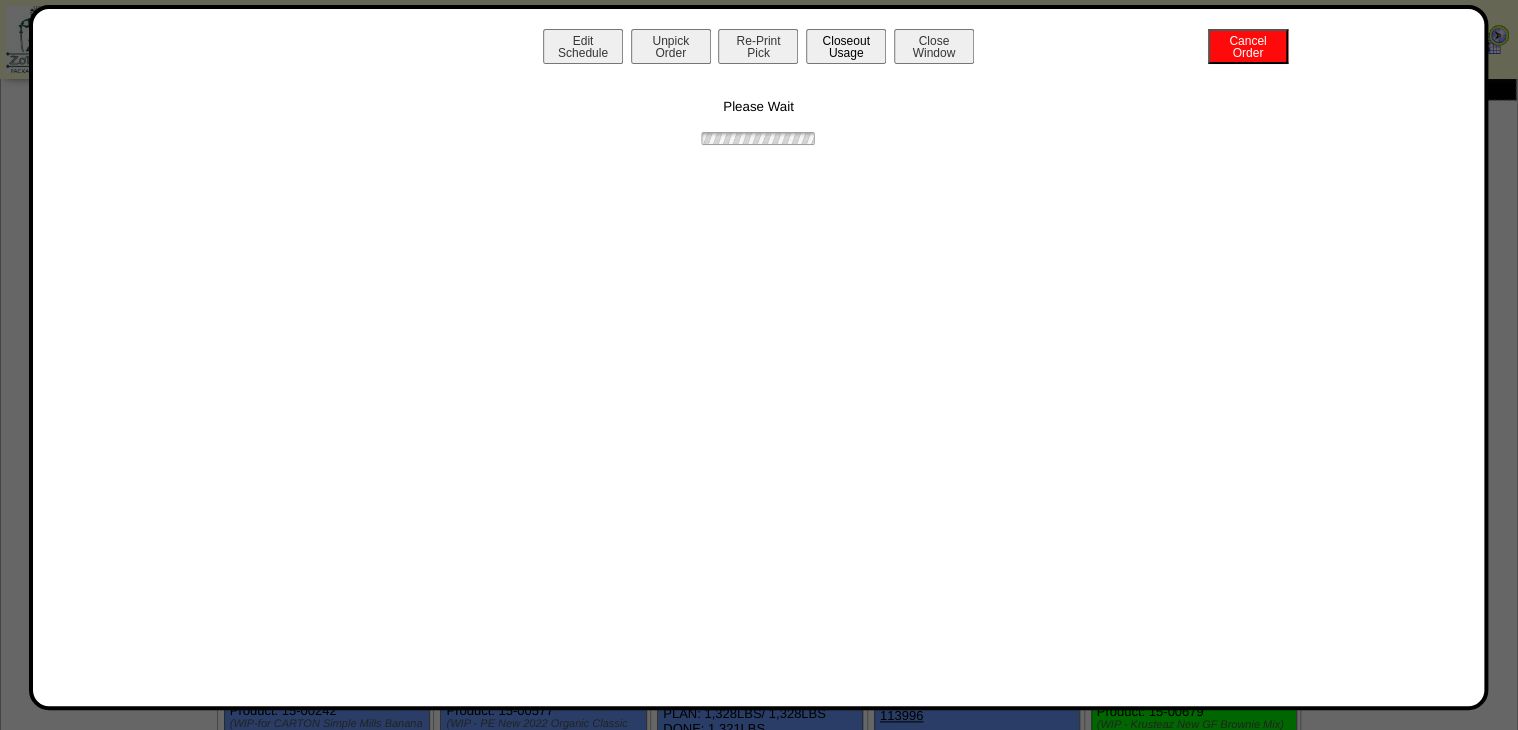 drag, startPoint x: 683, startPoint y: 56, endPoint x: 883, endPoint y: 47, distance: 200.2024 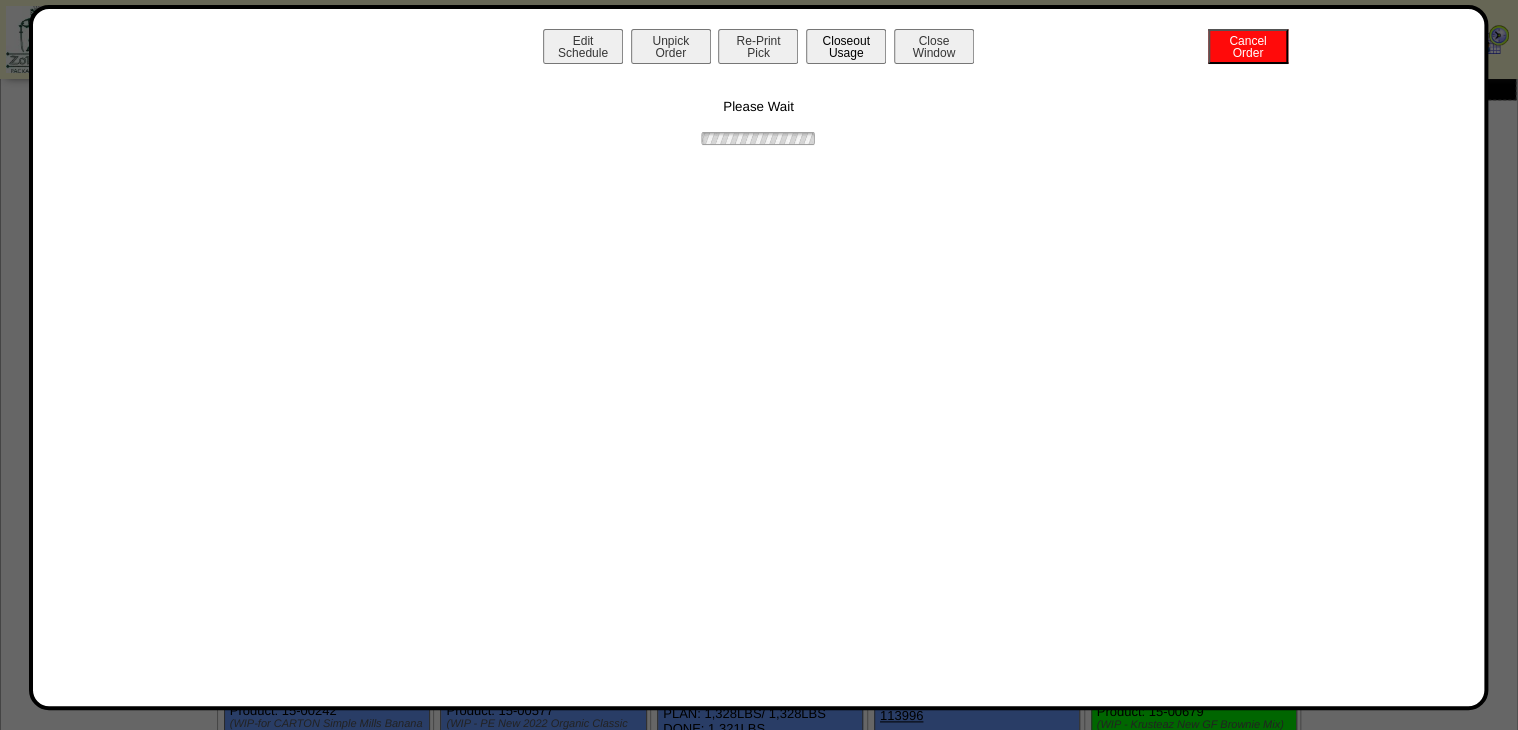 click on "Unpick Order" at bounding box center [671, 46] 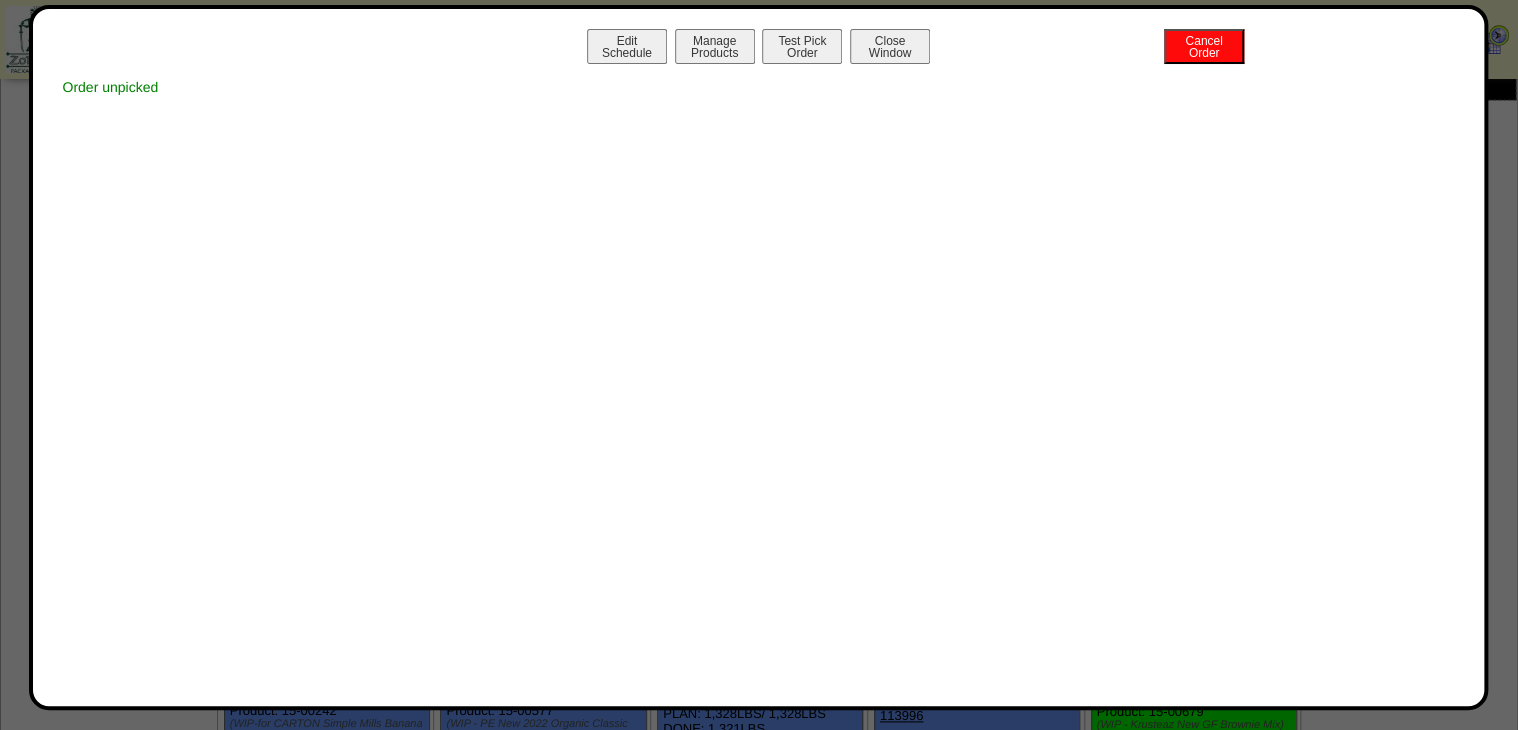 click on "Close Window" at bounding box center [890, 46] 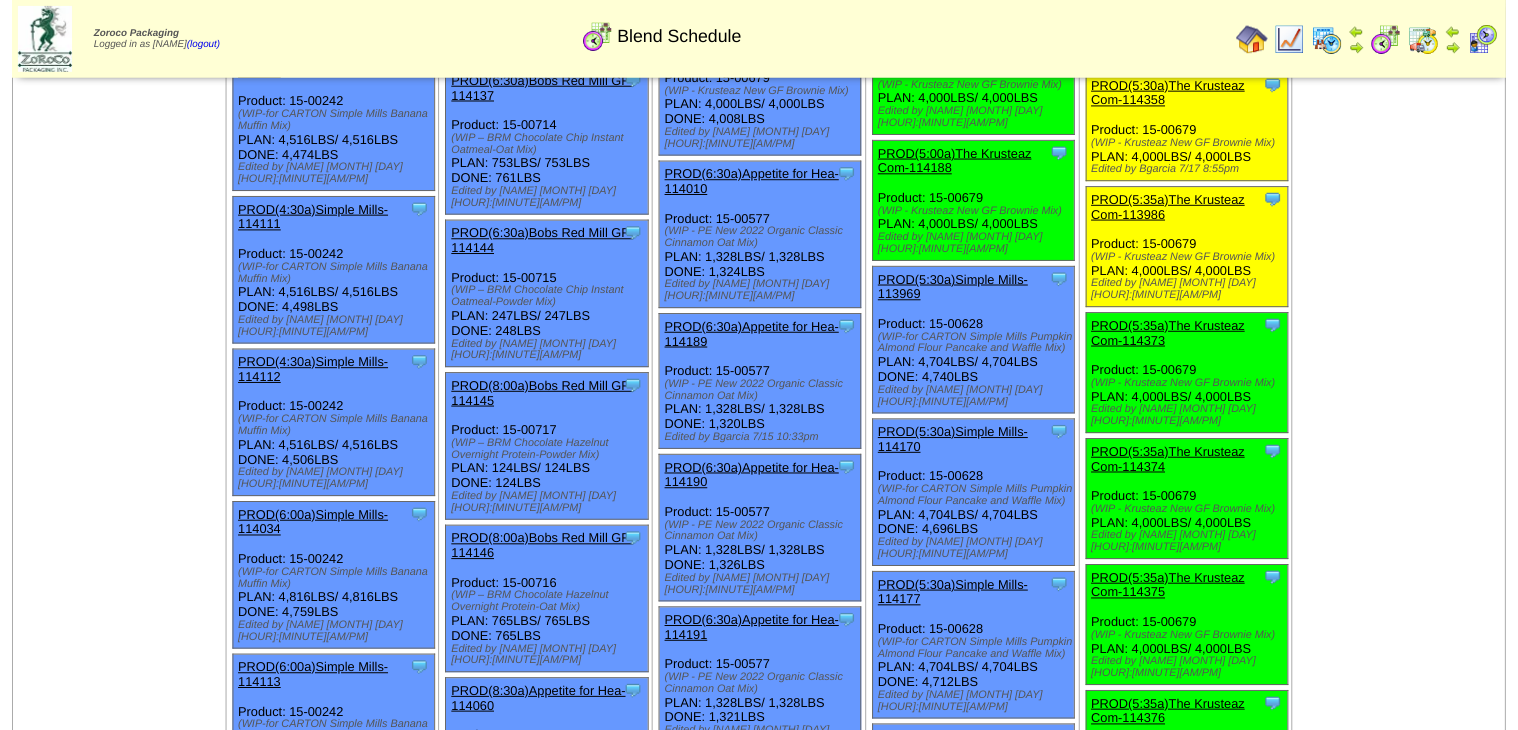 scroll, scrollTop: 880, scrollLeft: 0, axis: vertical 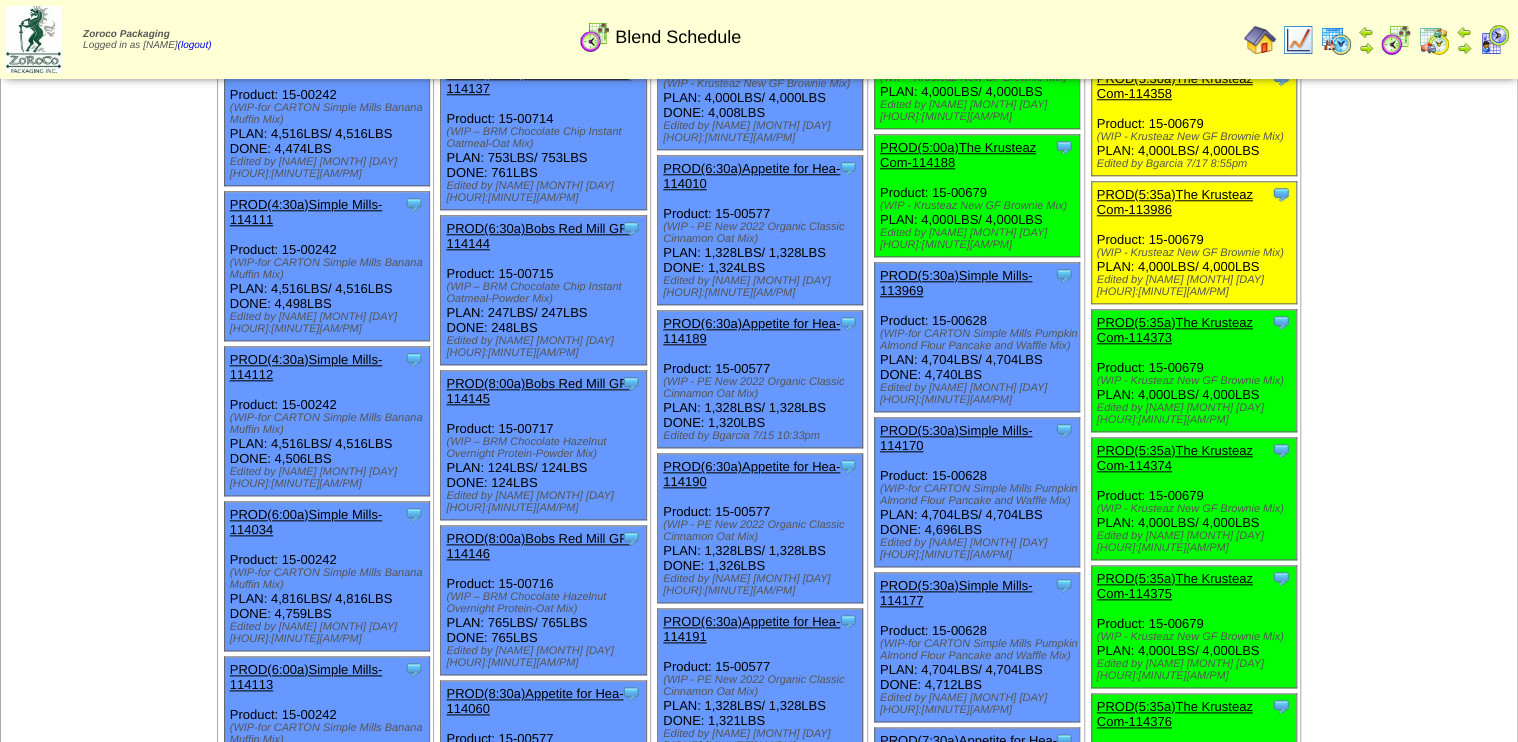 click on "PROD(5:35a)The Krusteaz Com-113986" at bounding box center (1175, 202) 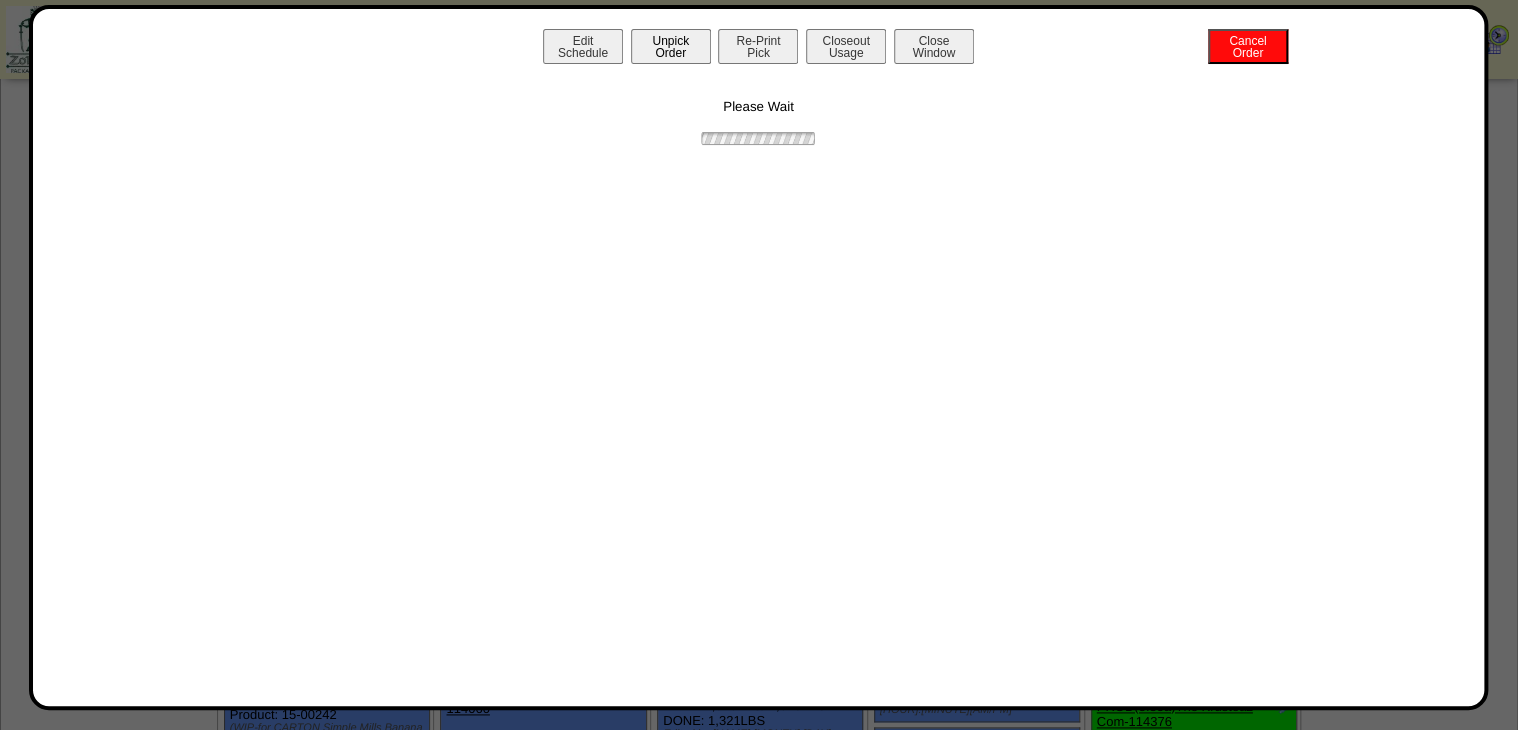 click on "Unpick Order" at bounding box center (671, 46) 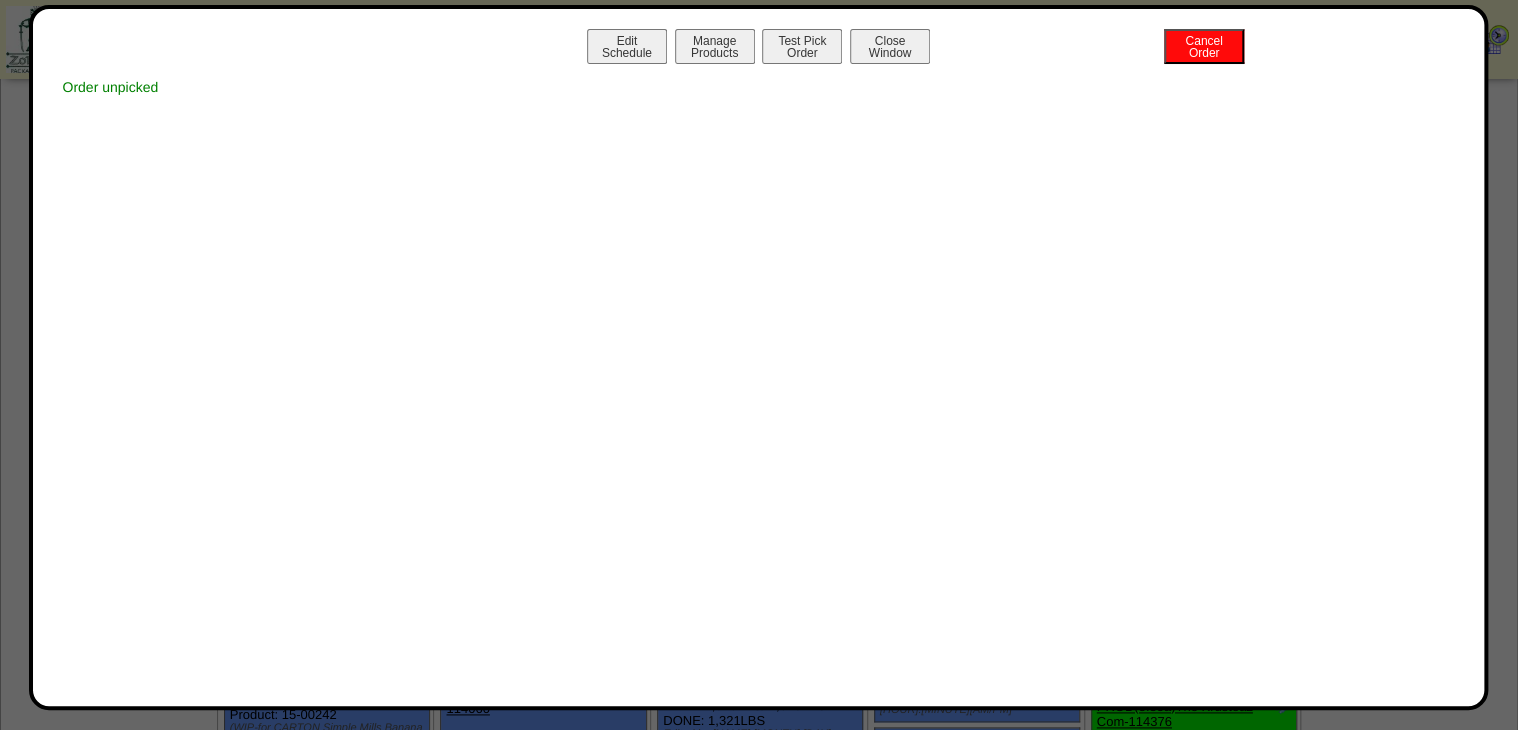 click on "Close Window" at bounding box center [890, 46] 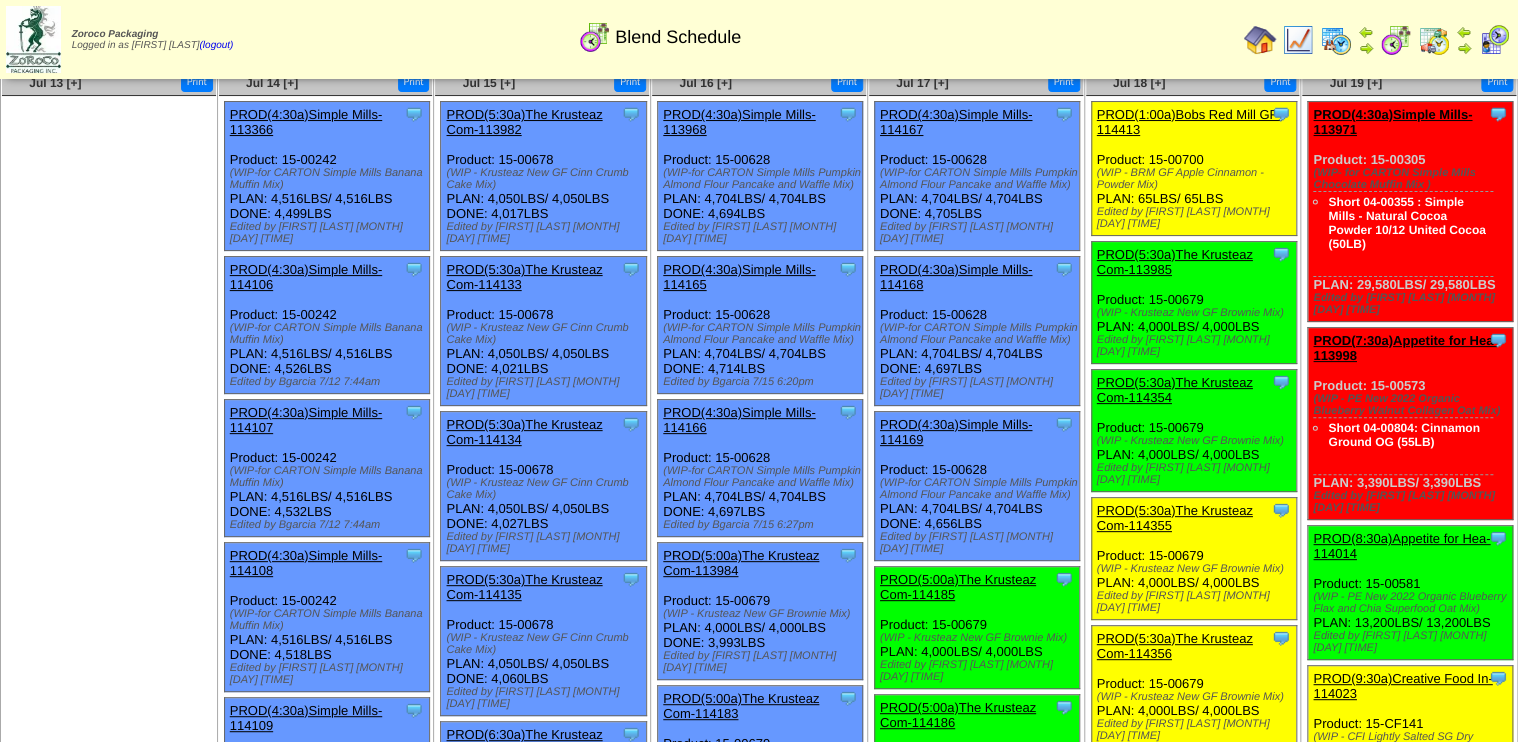 scroll, scrollTop: 0, scrollLeft: 0, axis: both 